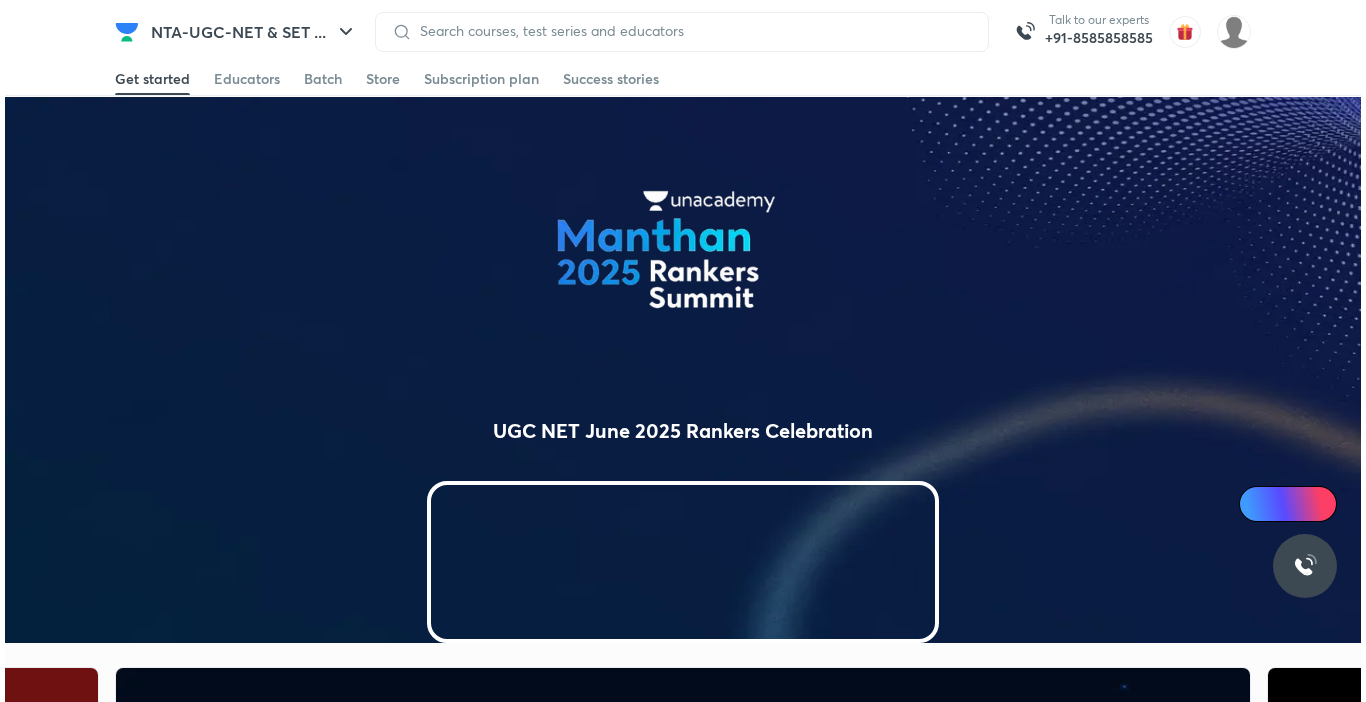 scroll, scrollTop: 0, scrollLeft: 0, axis: both 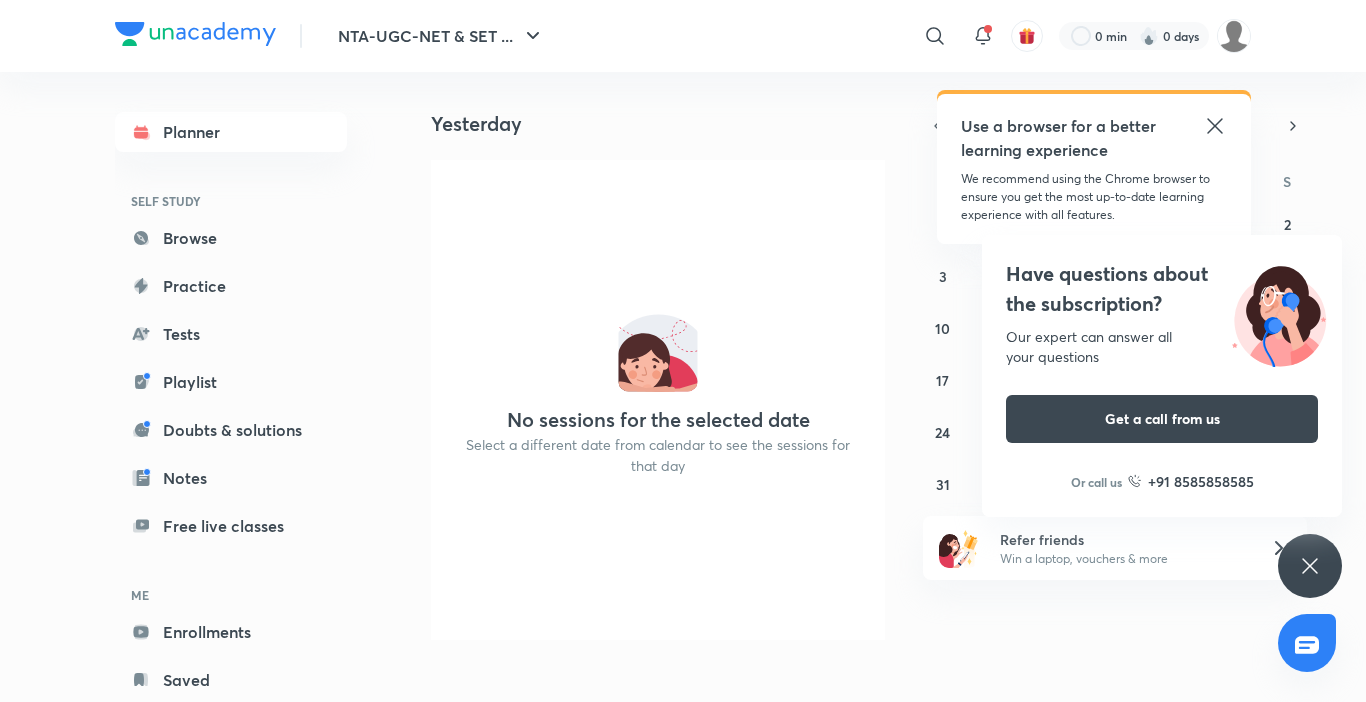 click 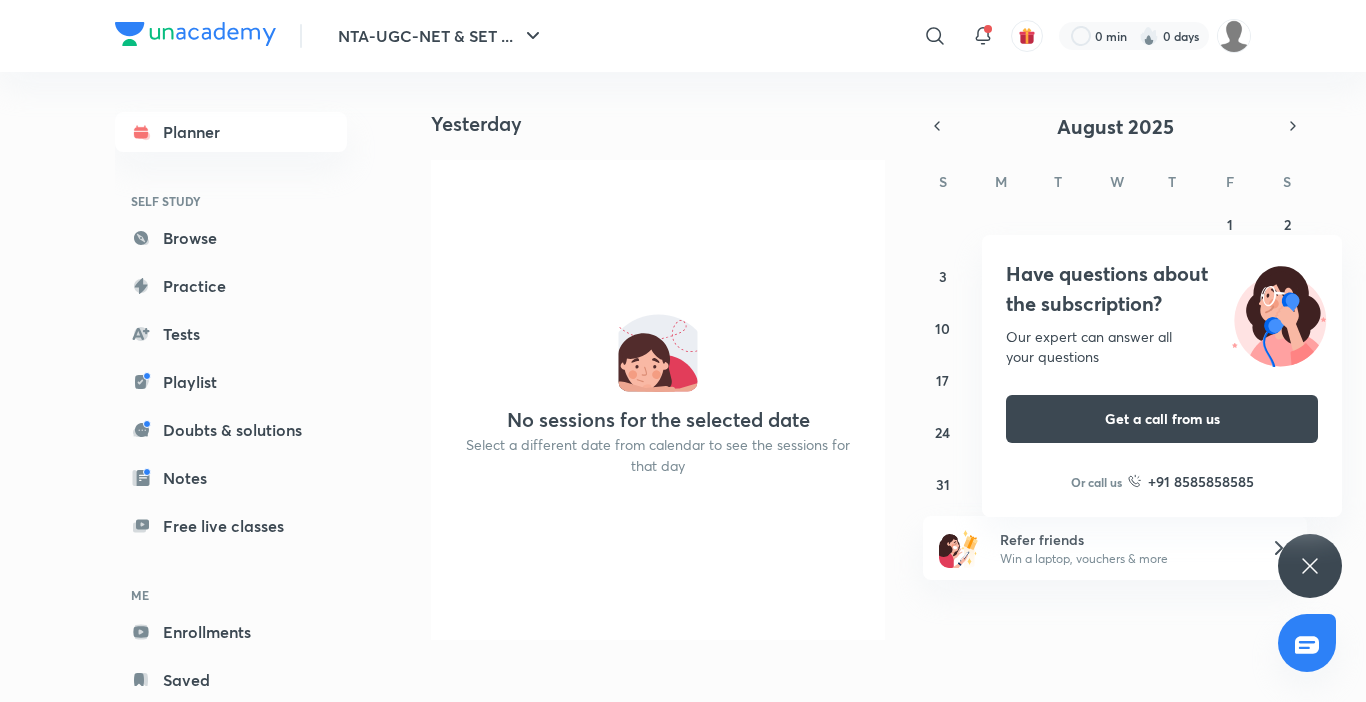 click 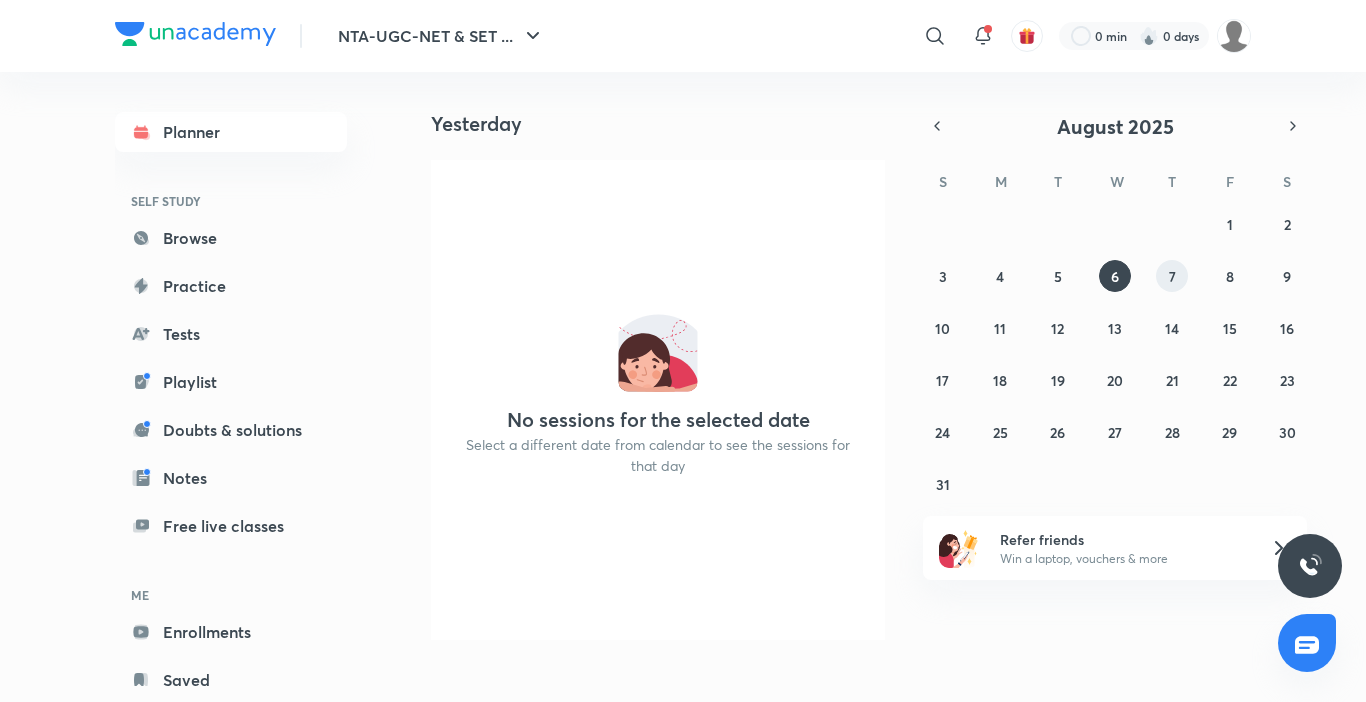 click on "7" at bounding box center (1172, 276) 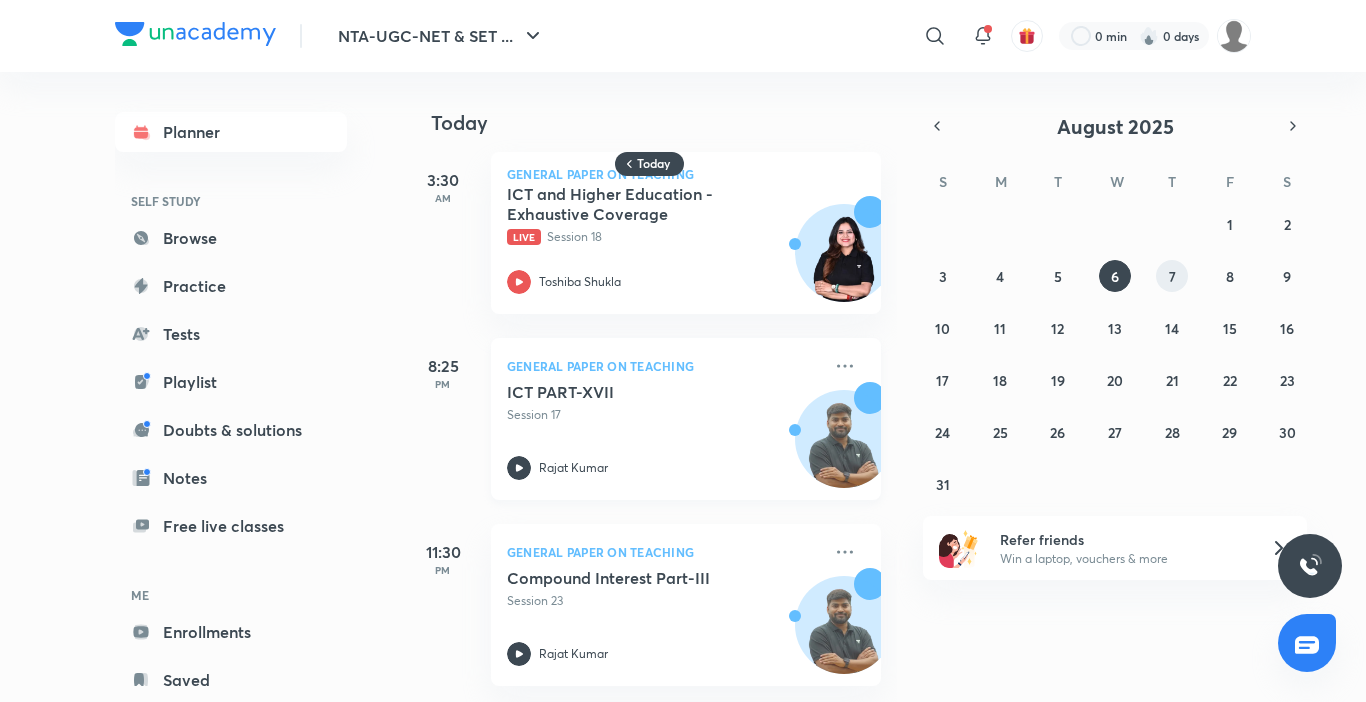 scroll, scrollTop: 23, scrollLeft: 0, axis: vertical 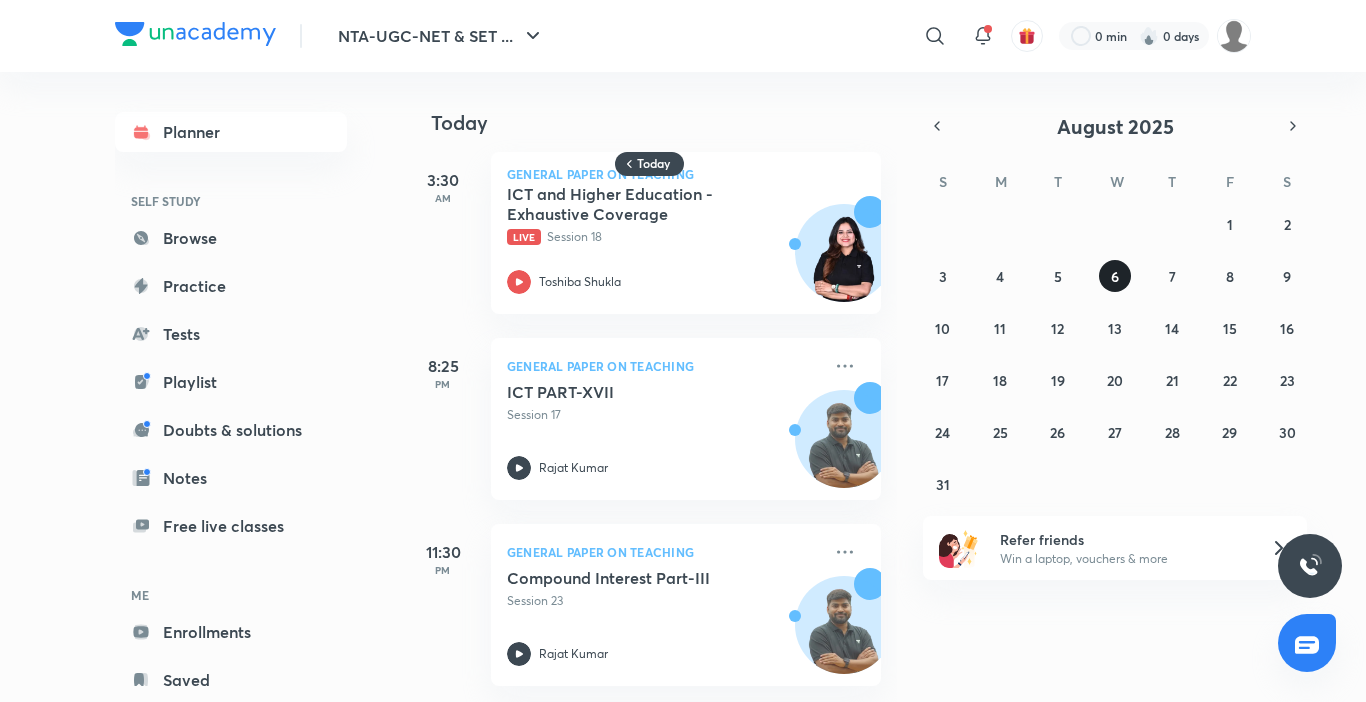 click on "6" at bounding box center [1115, 276] 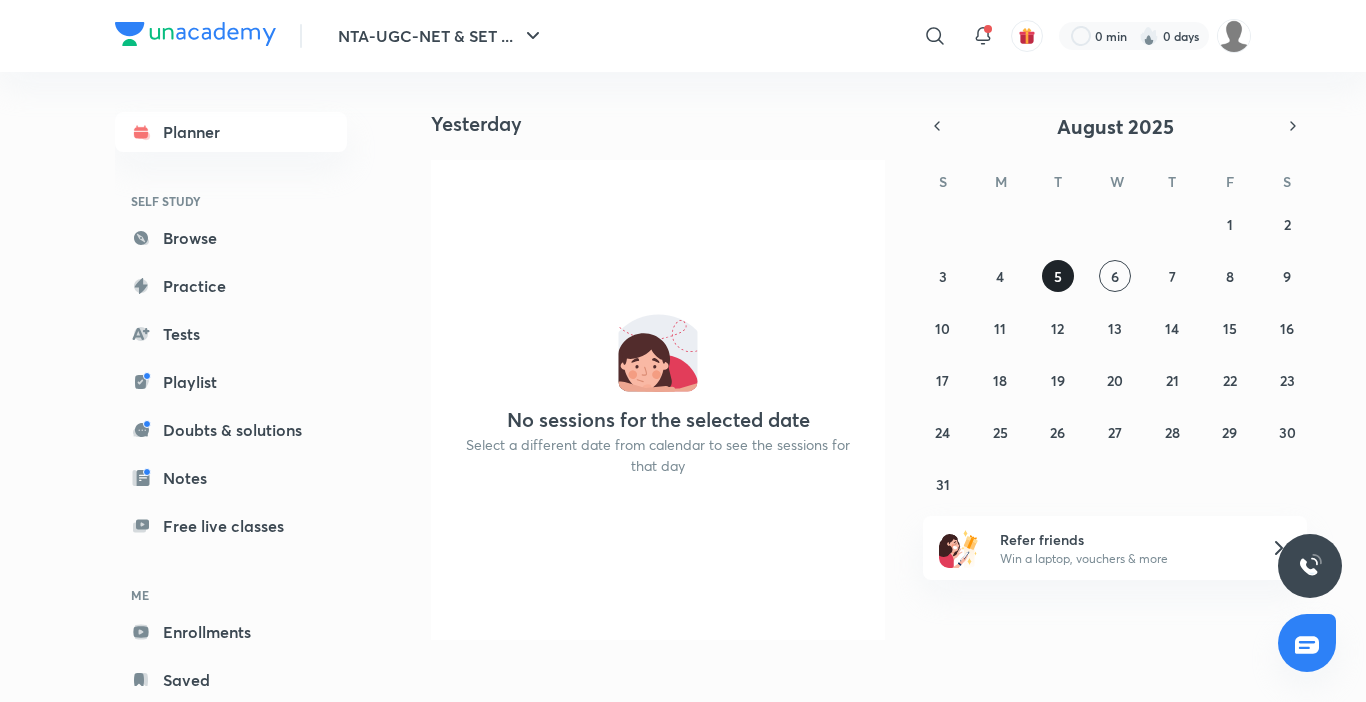 click on "5" at bounding box center [1058, 276] 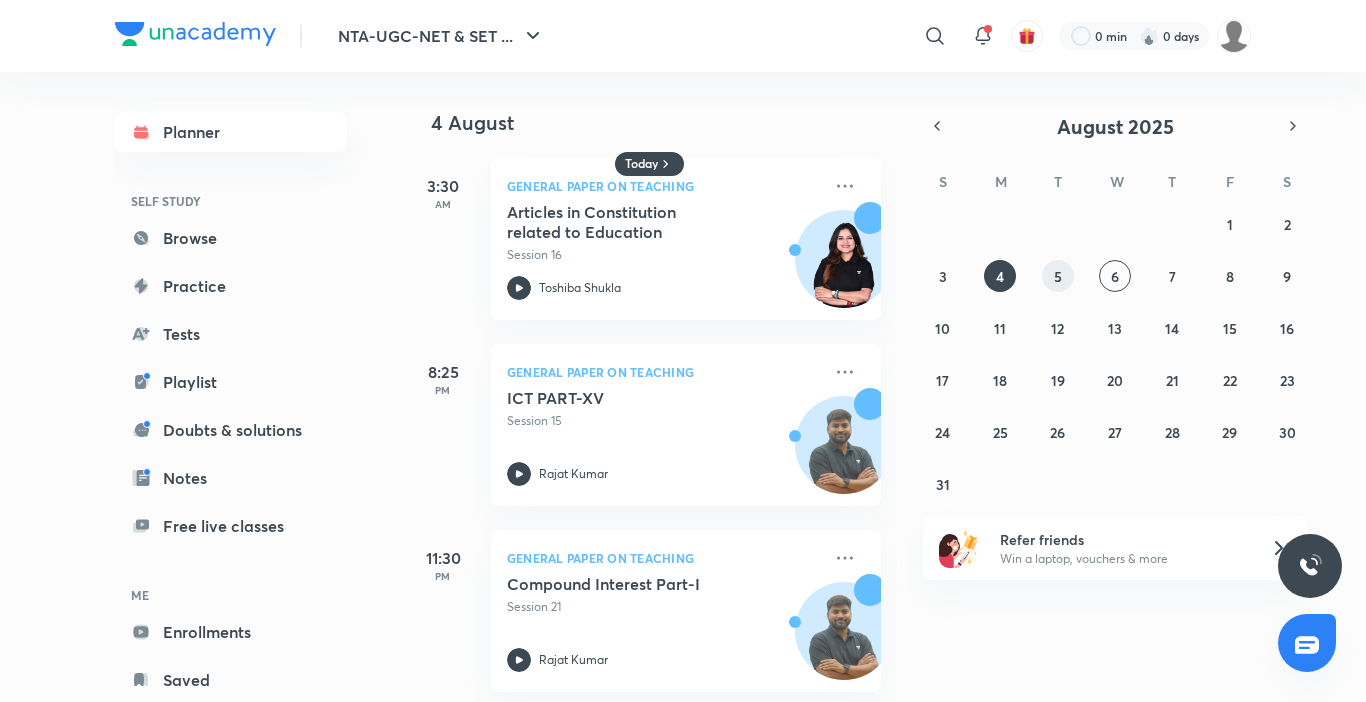 scroll, scrollTop: 0, scrollLeft: 0, axis: both 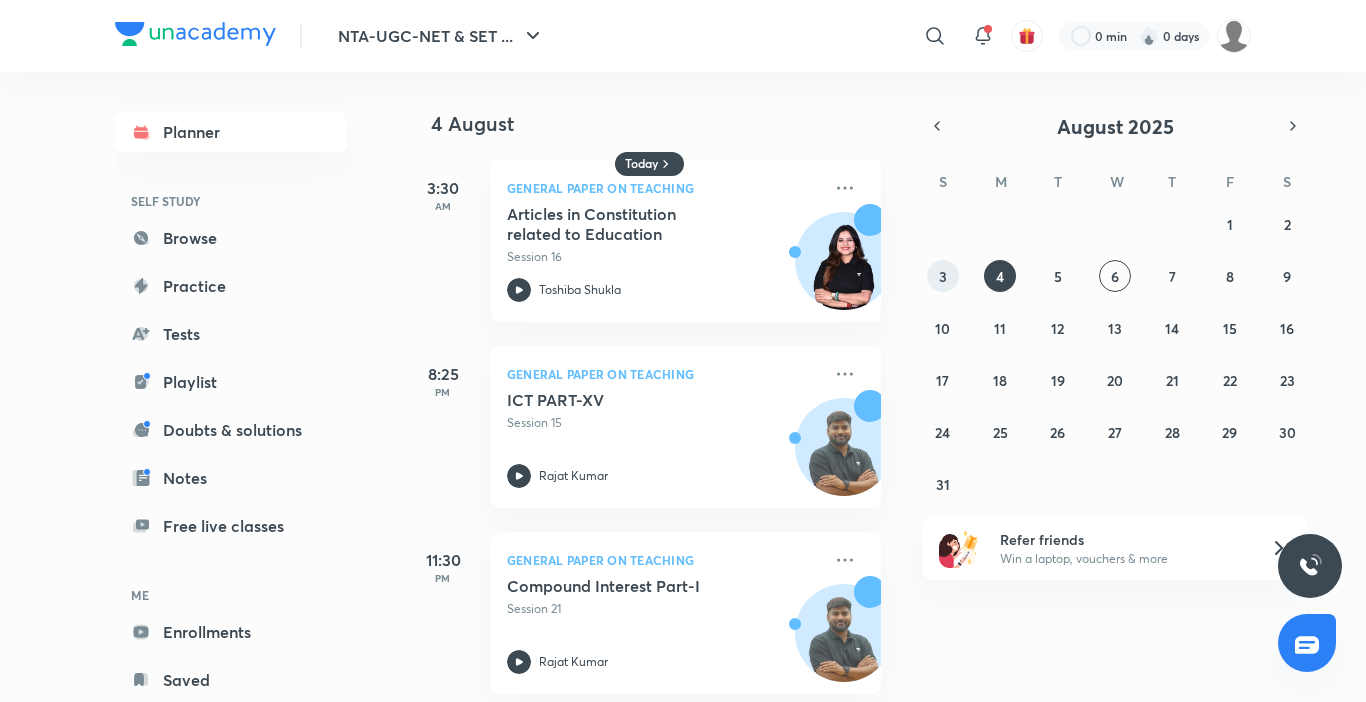 click on "3" at bounding box center [943, 276] 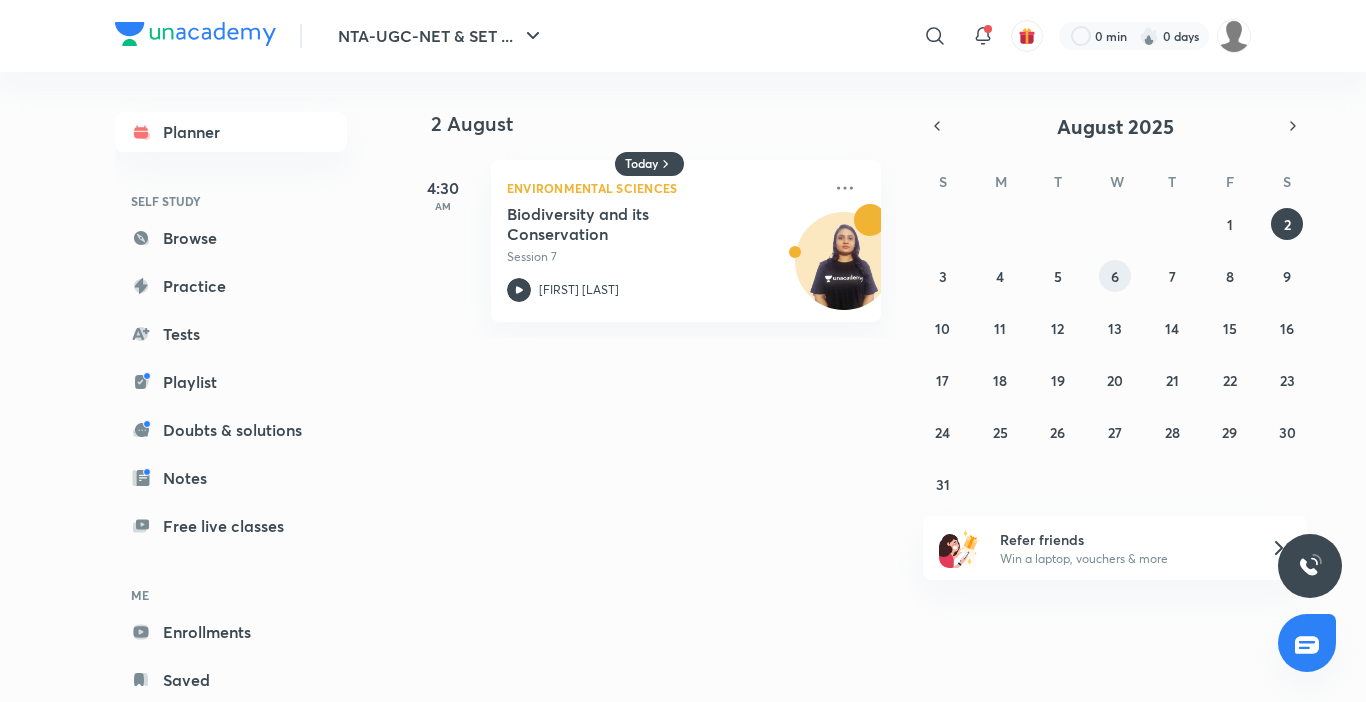 click on "6" at bounding box center (1115, 276) 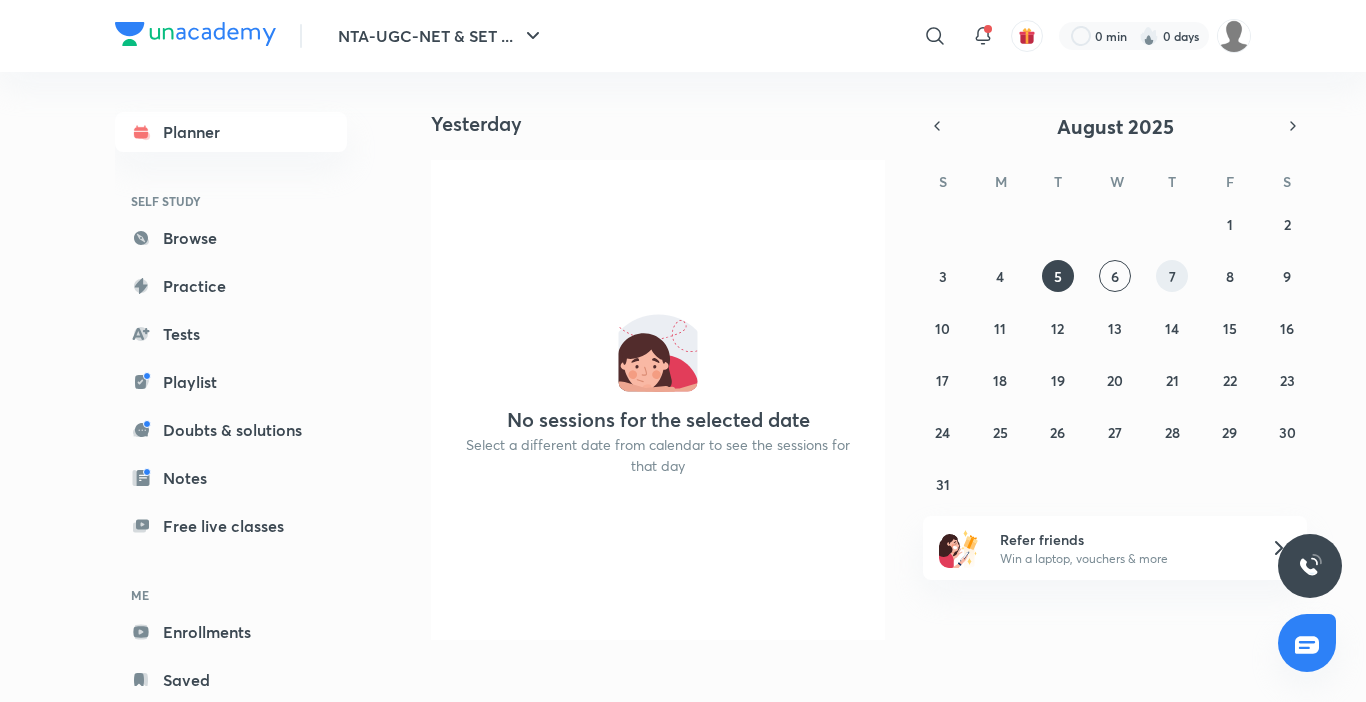 click on "7" at bounding box center (1172, 276) 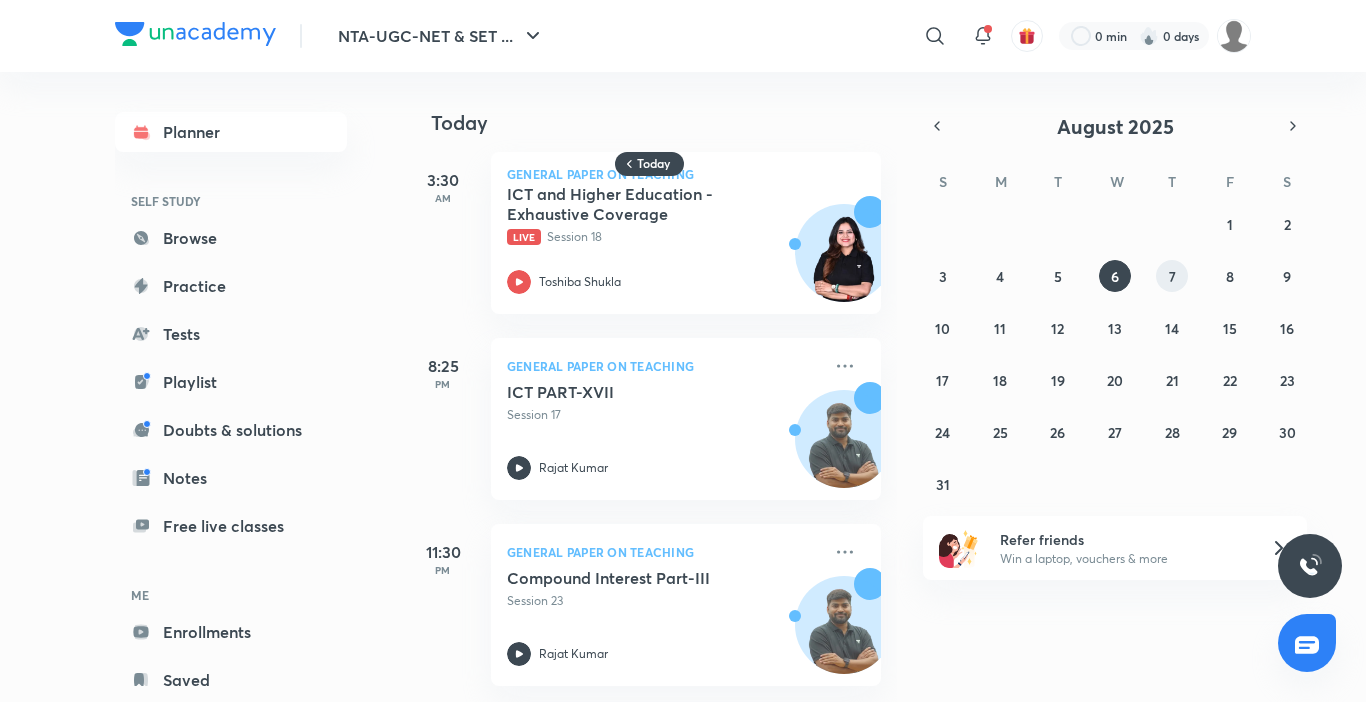 scroll, scrollTop: 23, scrollLeft: 0, axis: vertical 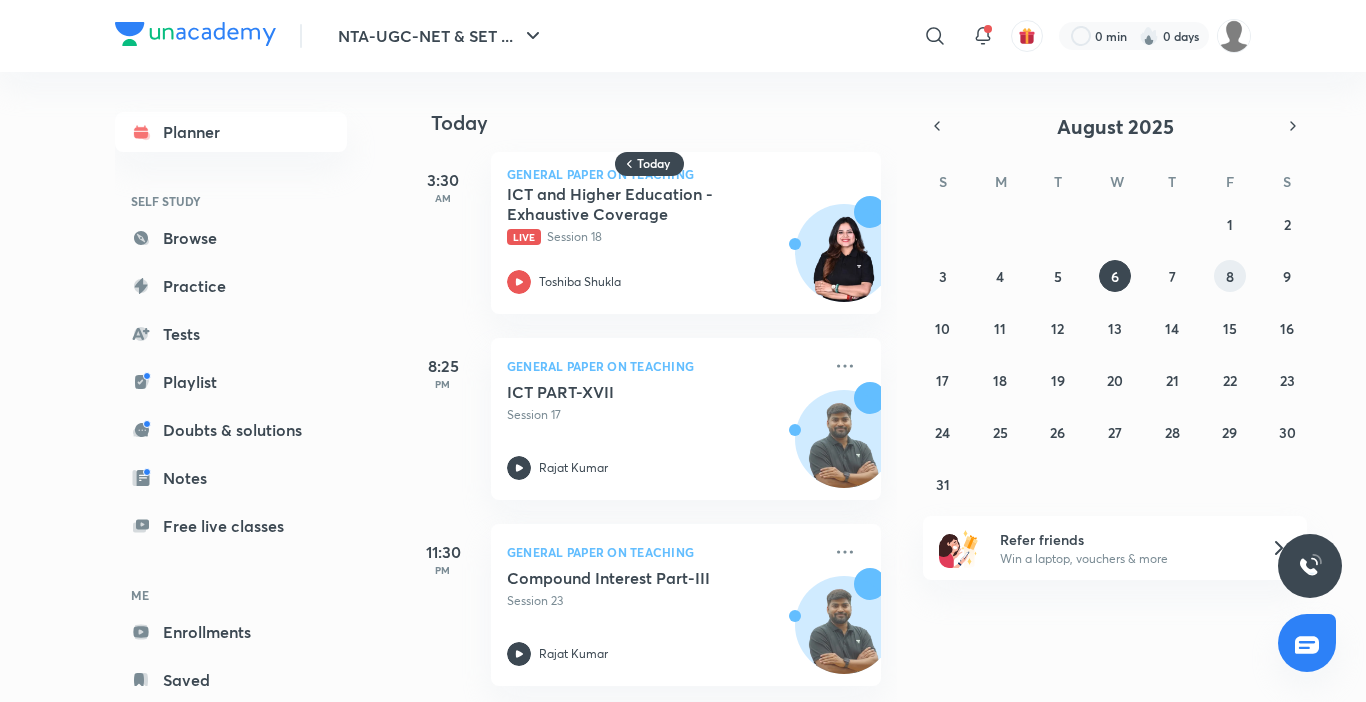 click on "8" at bounding box center (1230, 276) 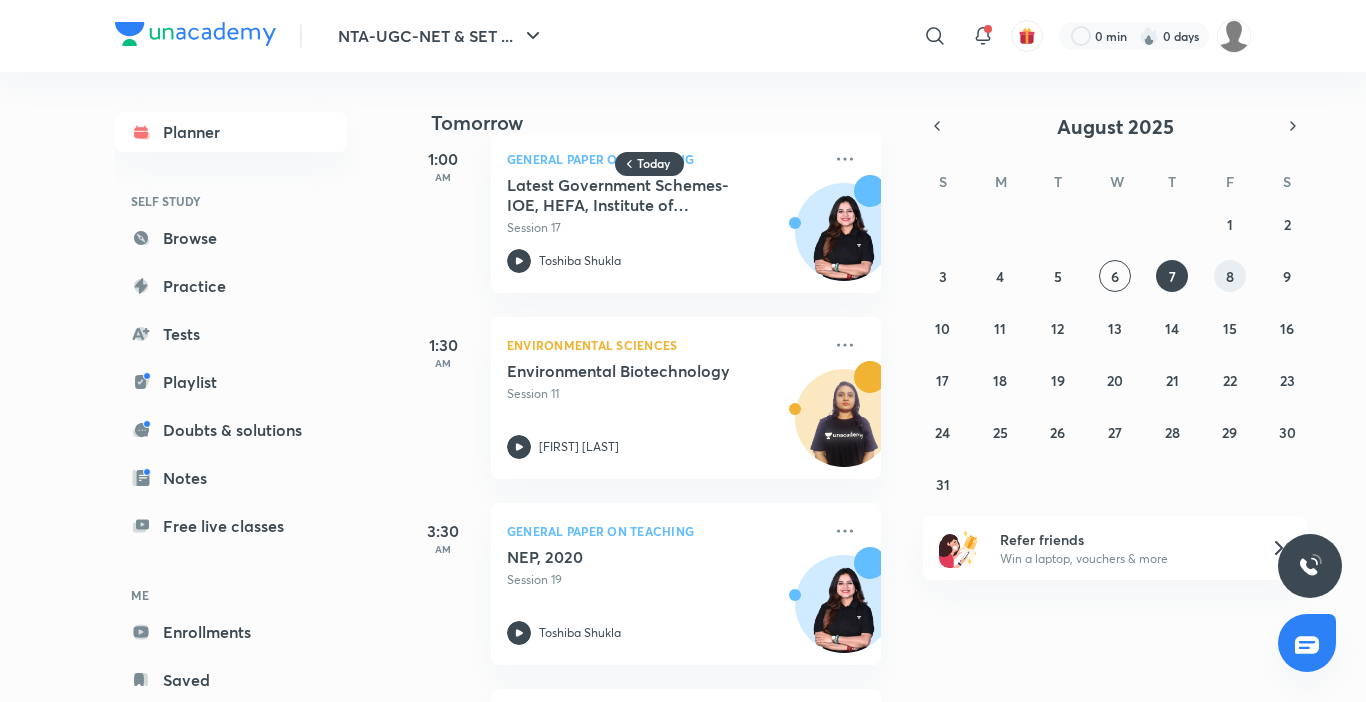 scroll, scrollTop: 0, scrollLeft: 0, axis: both 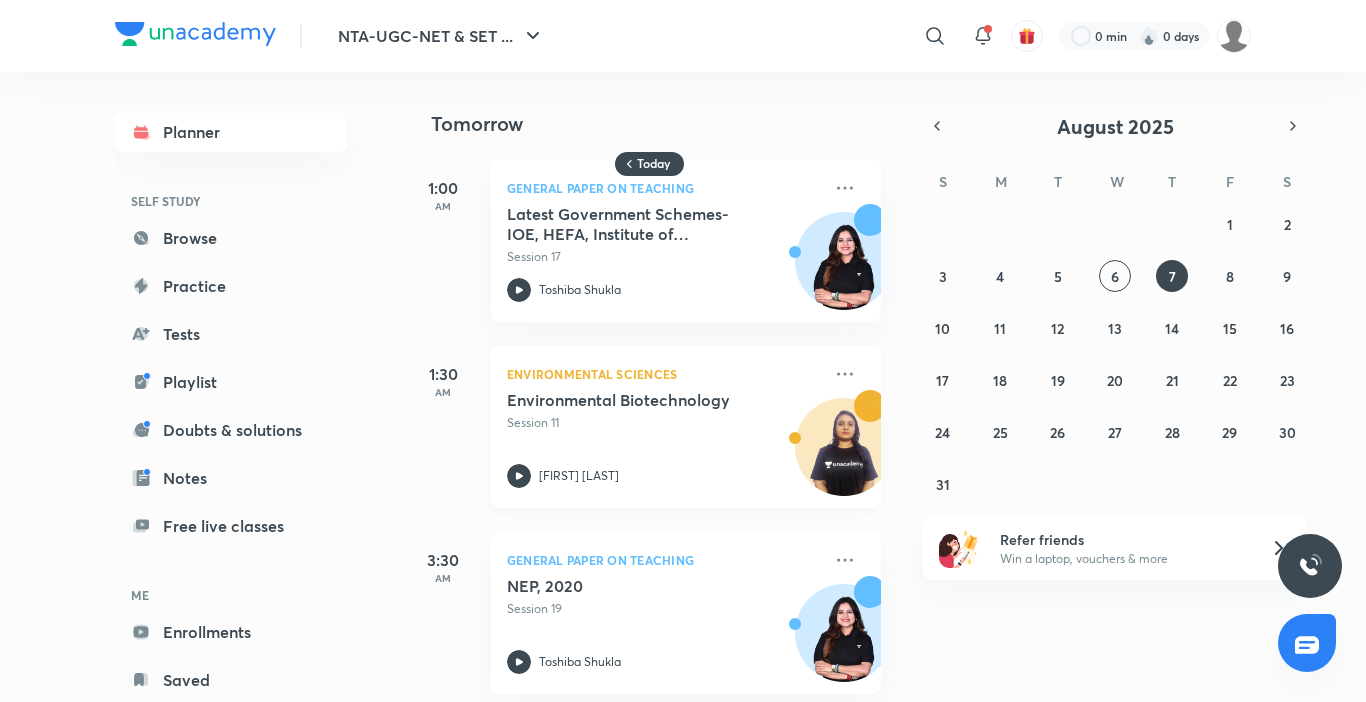 click on "Environmental Biotechnology Session 11 [FIRST] [LAST]" at bounding box center (664, 439) 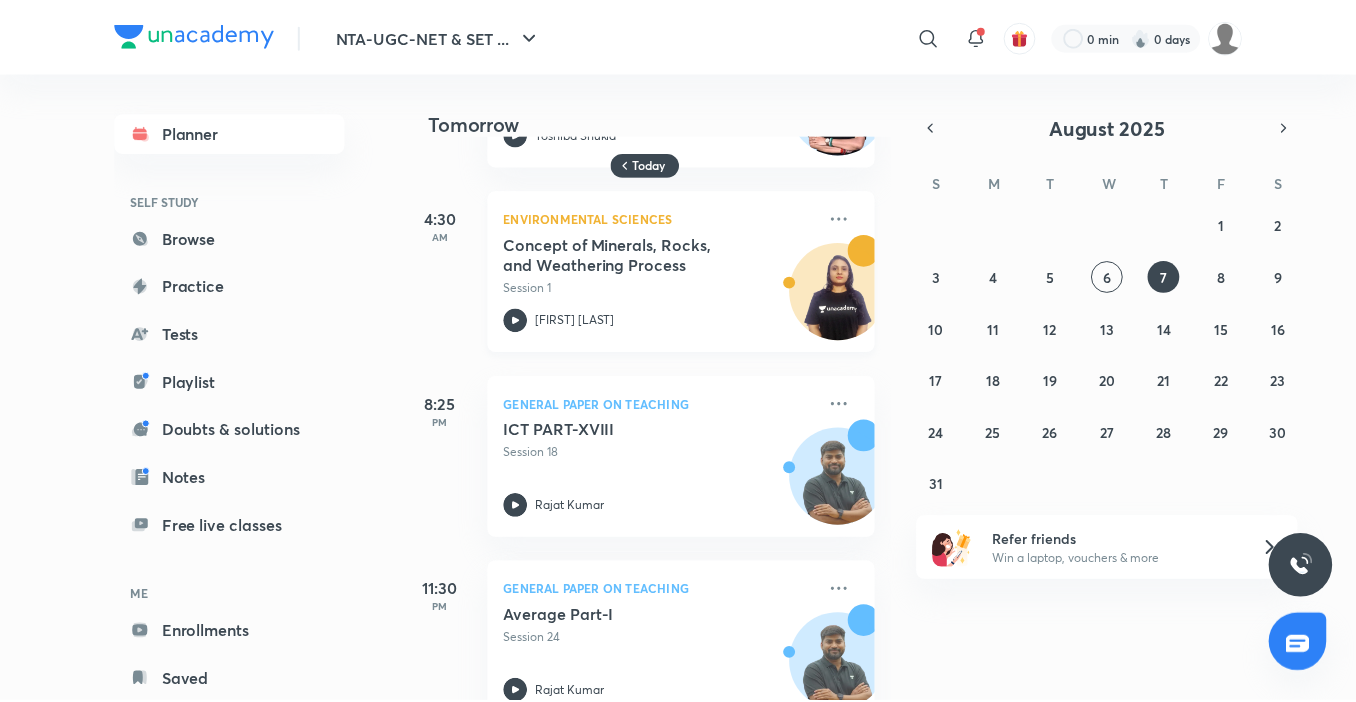 scroll, scrollTop: 581, scrollLeft: 0, axis: vertical 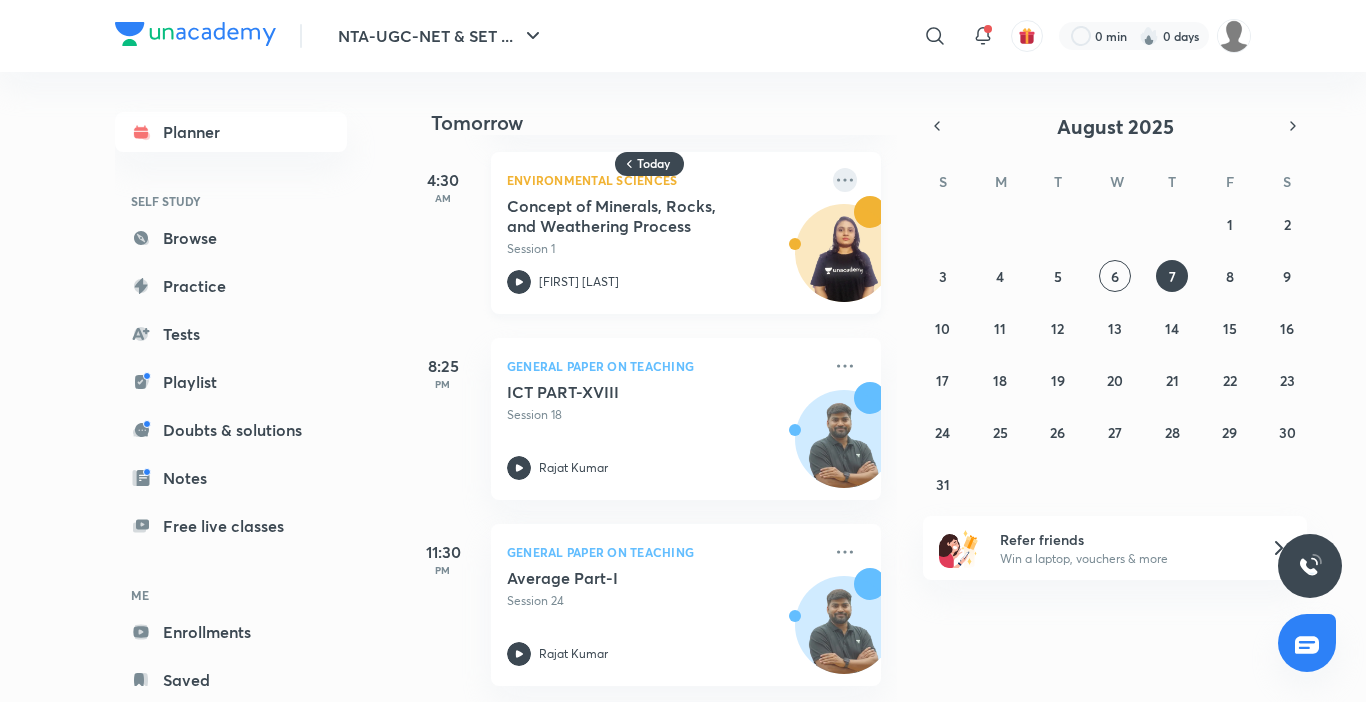click 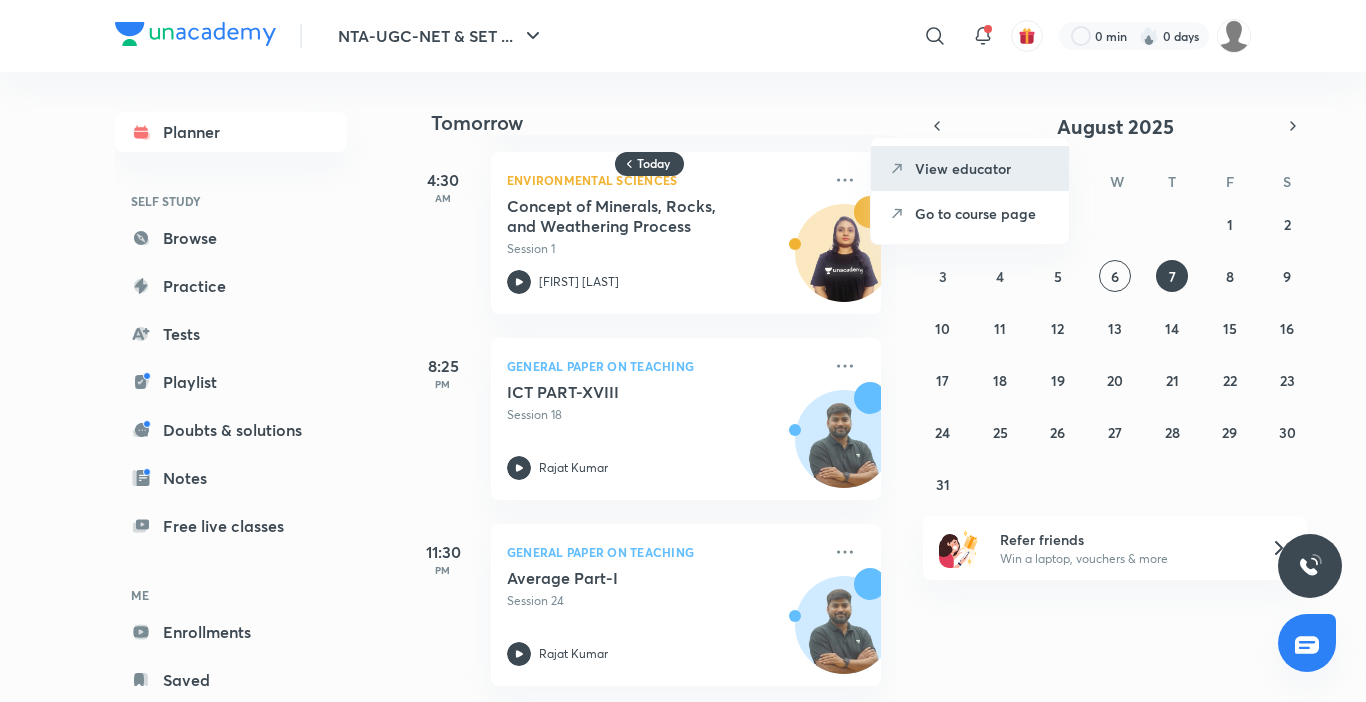 click on "View educator" at bounding box center [984, 168] 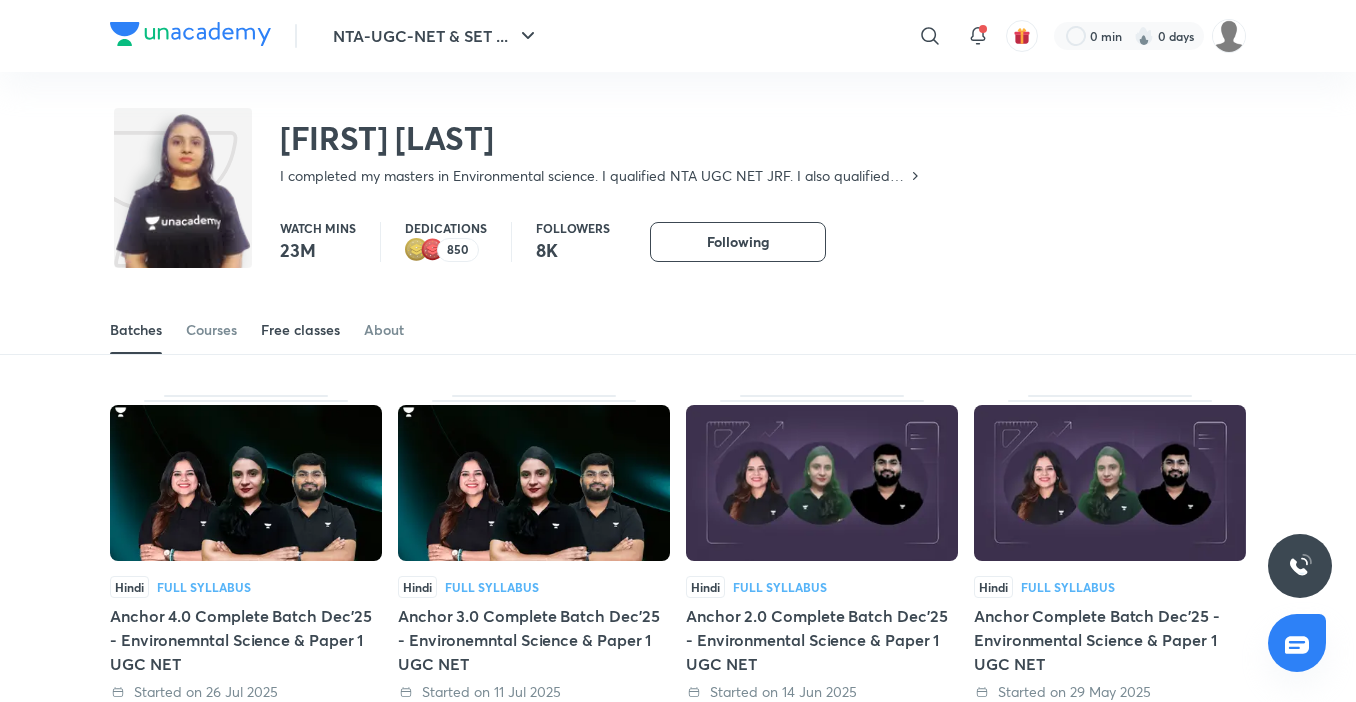 click on "Free classes" at bounding box center (300, 330) 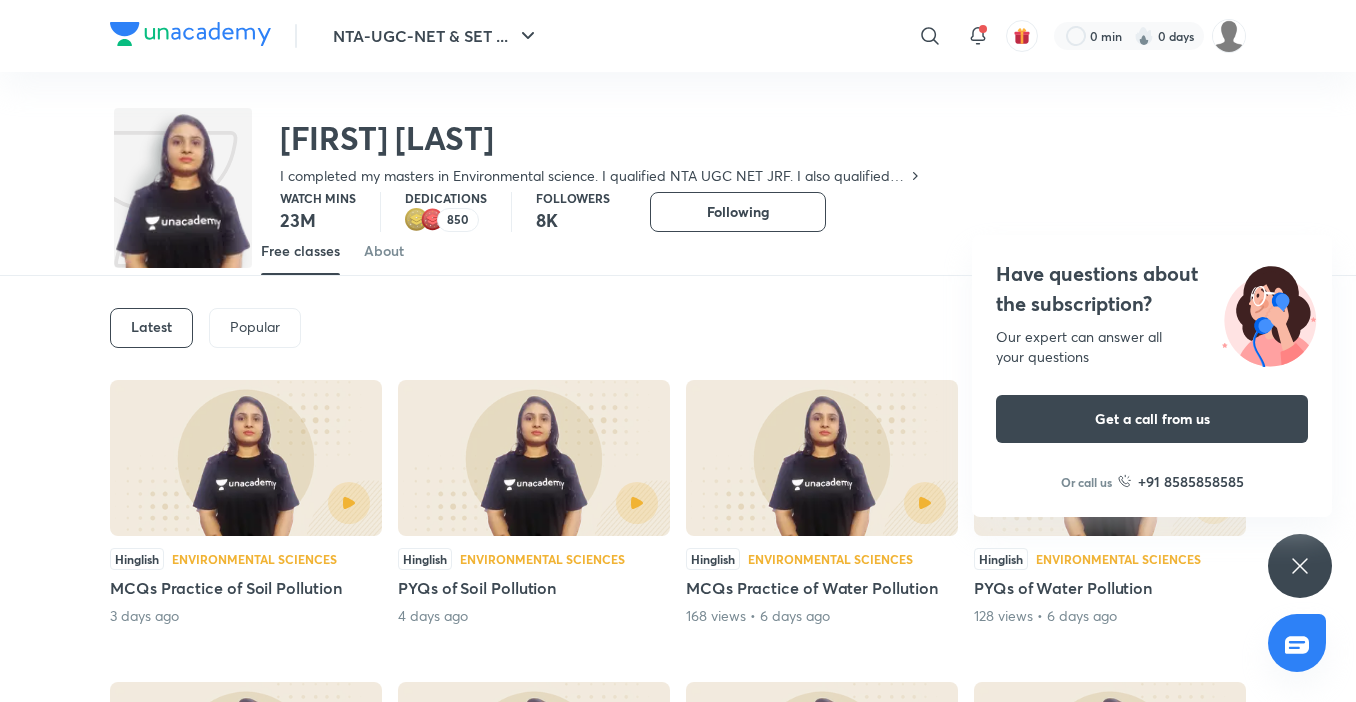 scroll, scrollTop: 0, scrollLeft: 0, axis: both 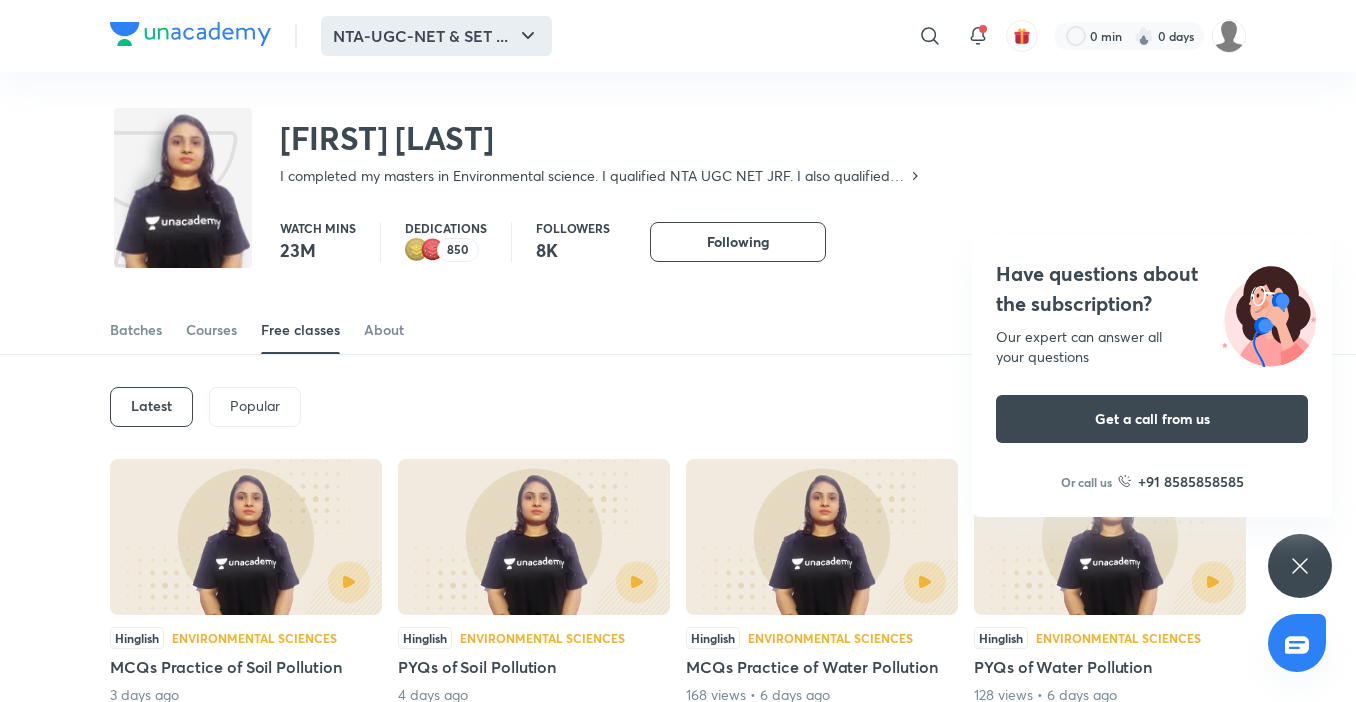 click on "NTA-UGC-NET & SET  ..." at bounding box center [436, 36] 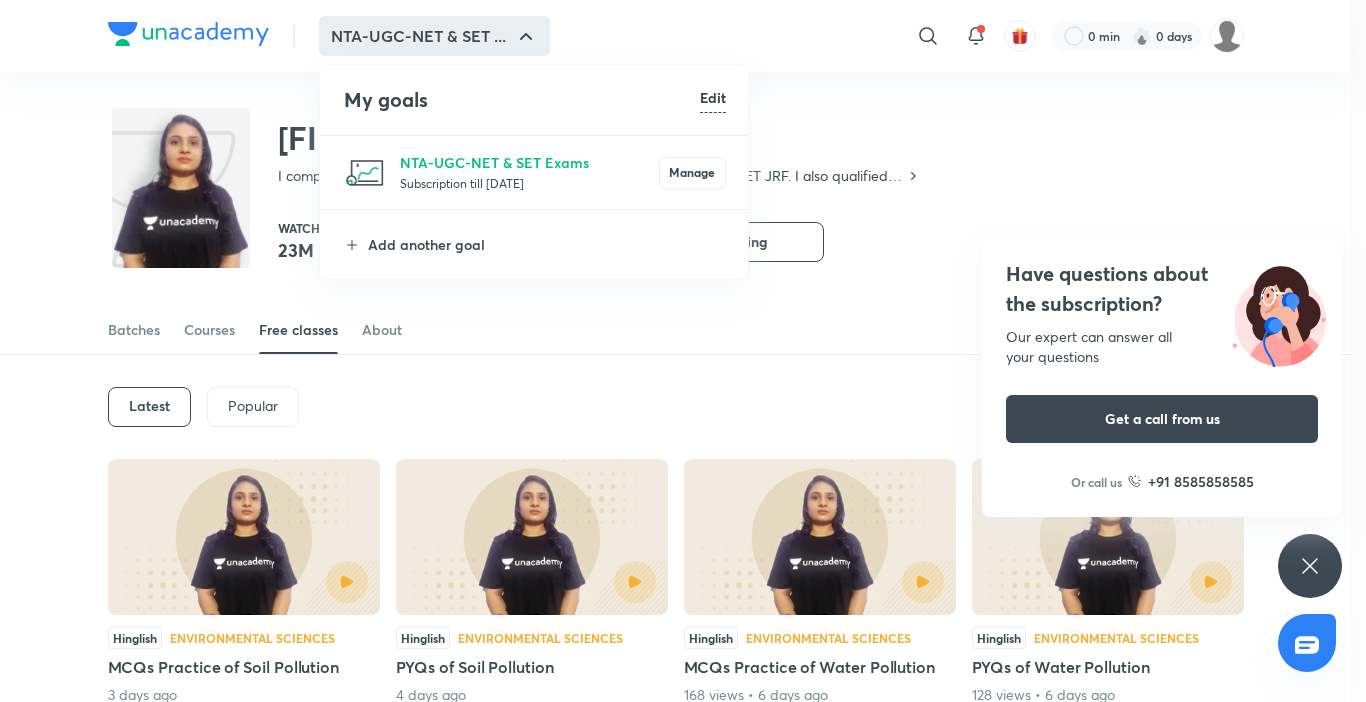 click at bounding box center [683, 351] 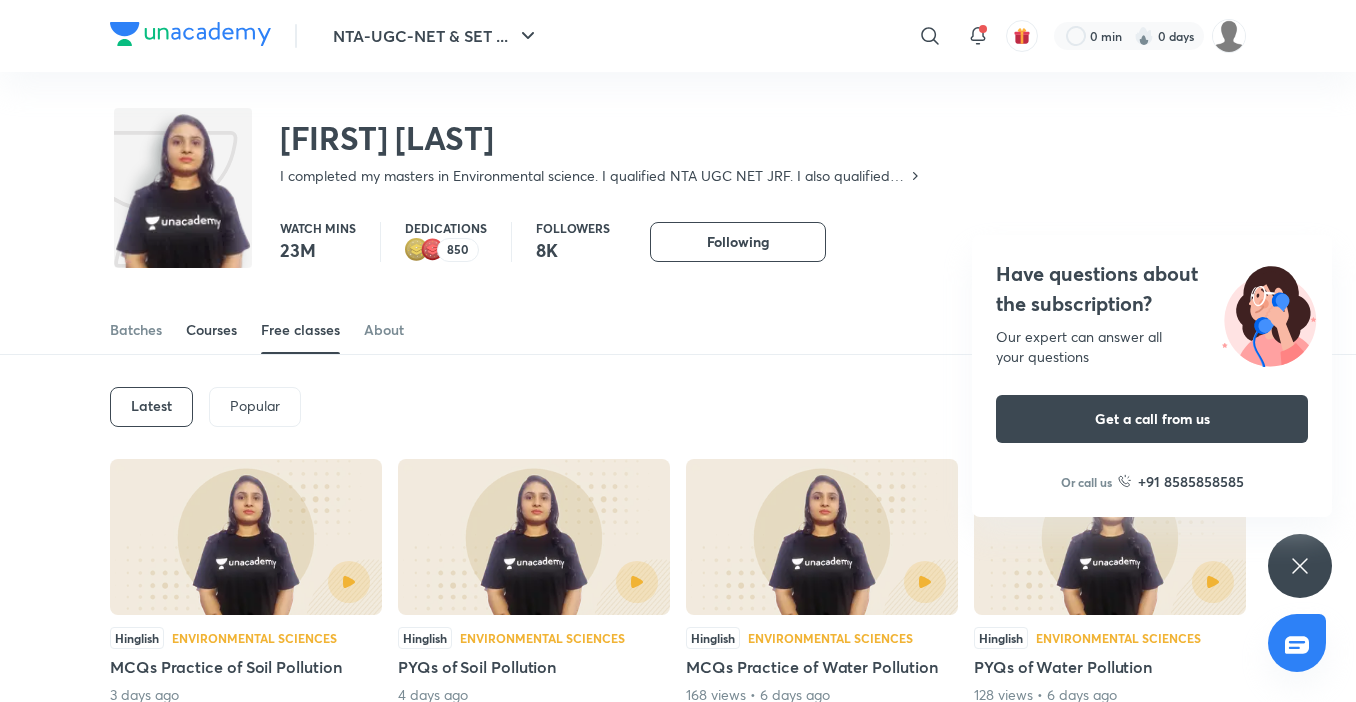 click on "Courses" at bounding box center (211, 330) 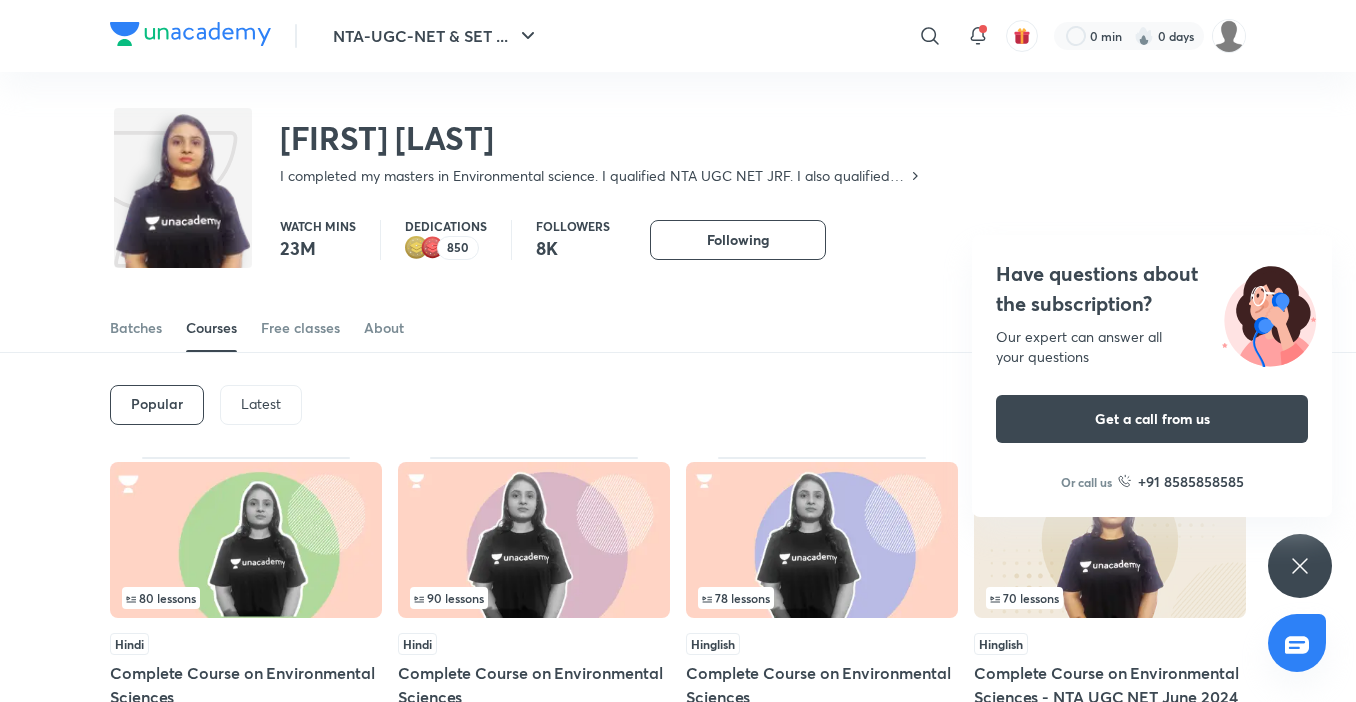 scroll, scrollTop: 0, scrollLeft: 0, axis: both 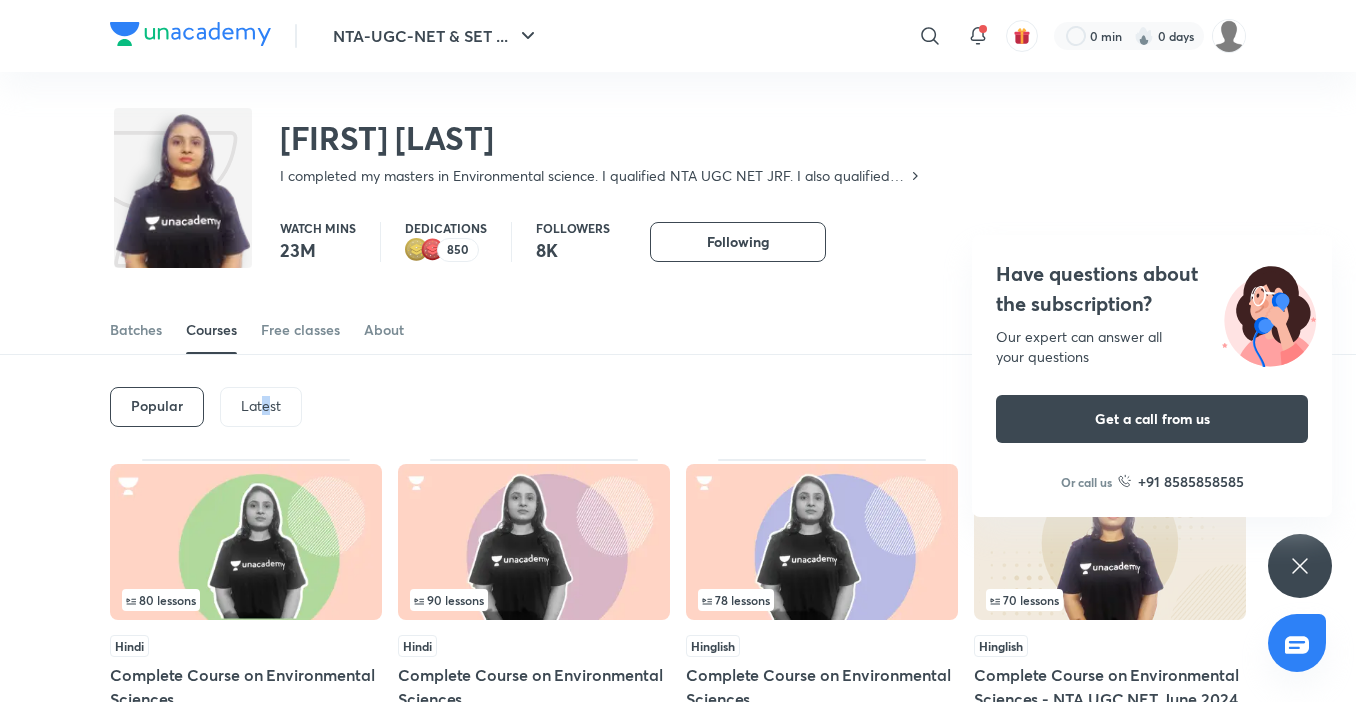 click on "Latest" at bounding box center (261, 406) 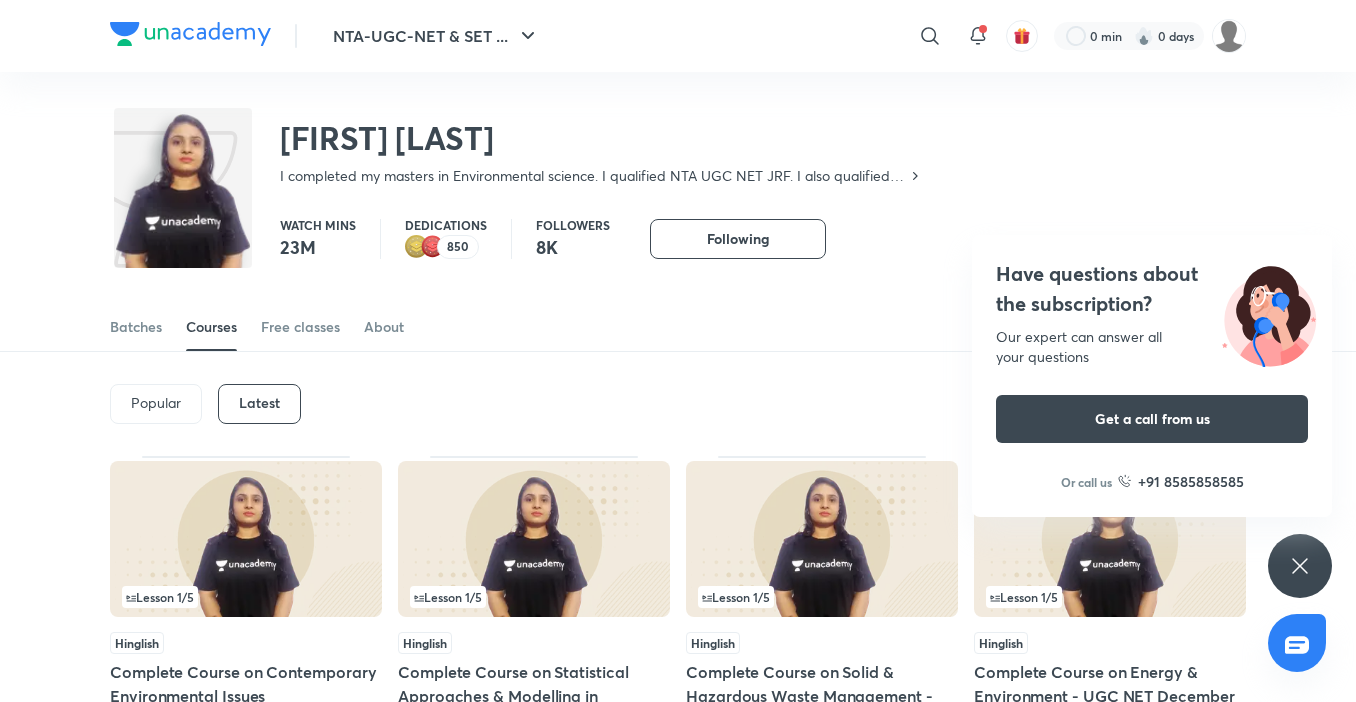 scroll, scrollTop: 0, scrollLeft: 0, axis: both 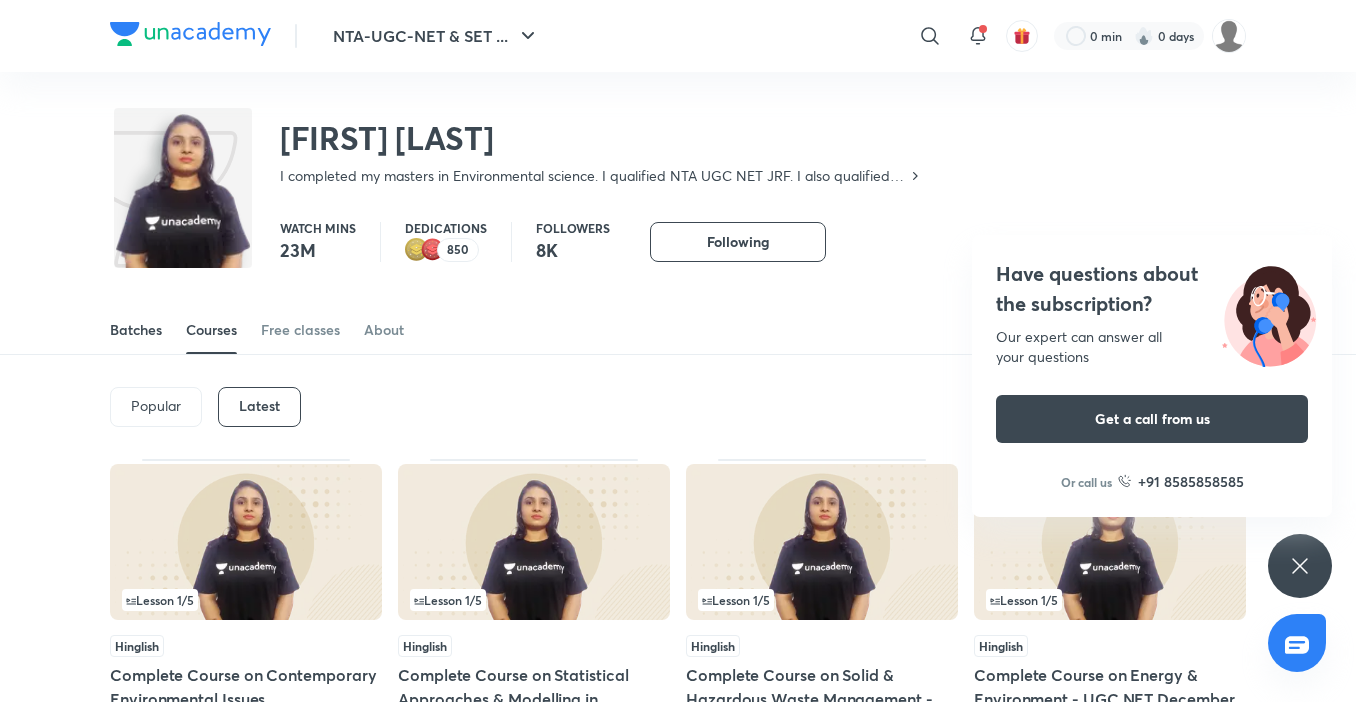 click on "Batches" at bounding box center (136, 330) 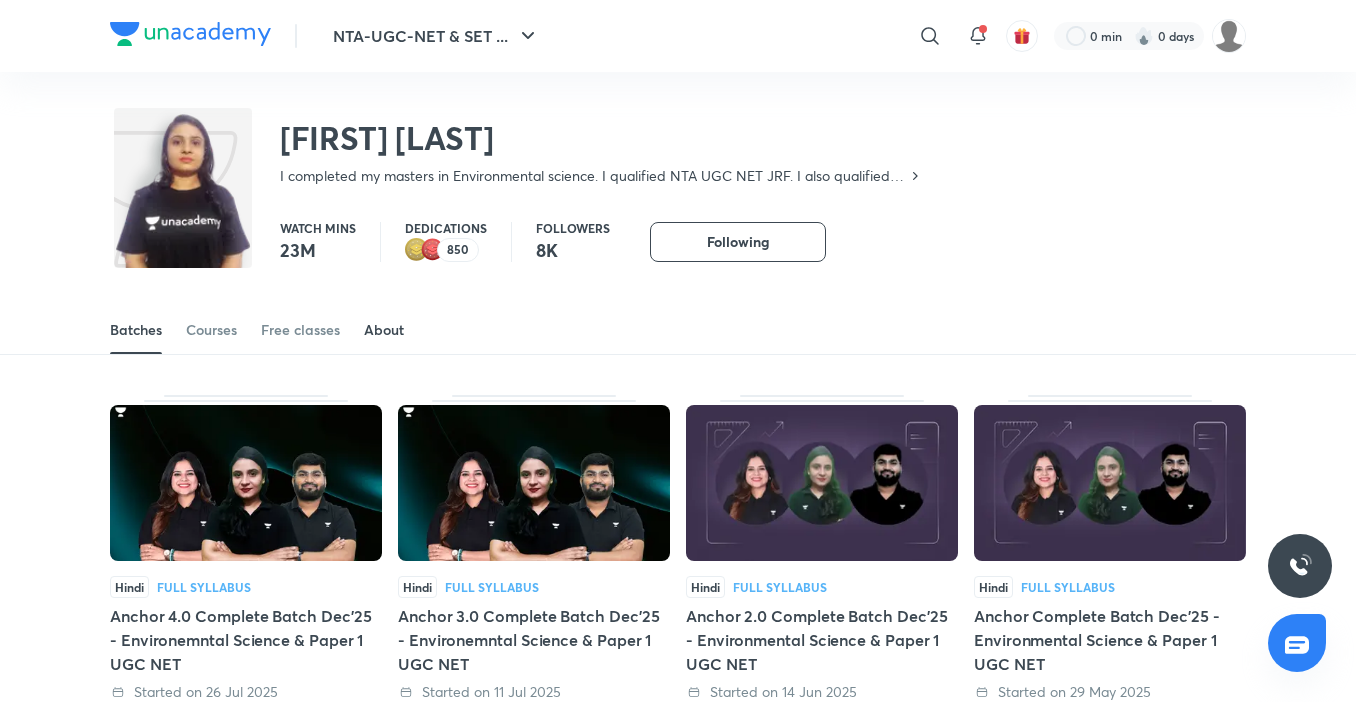 click on "About" at bounding box center [384, 330] 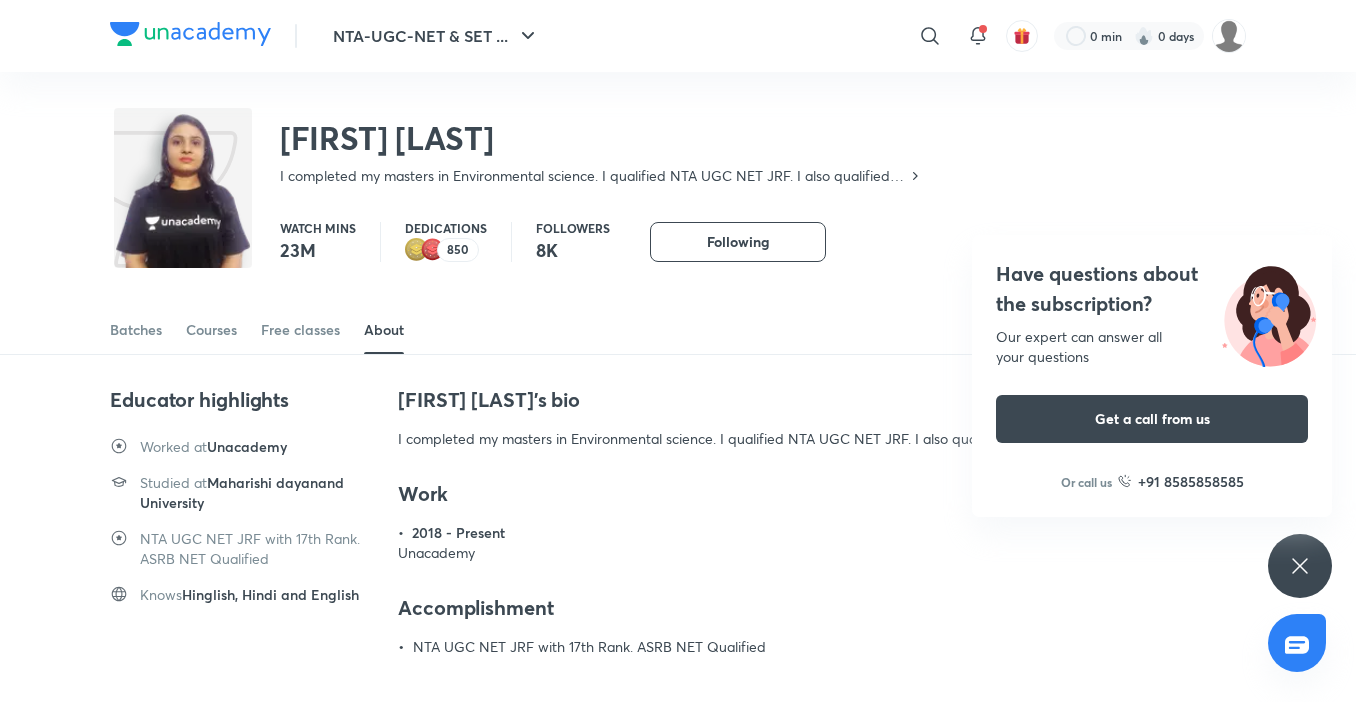 click on "Watch mins 23M Dedications 850 Followers 8K Following" at bounding box center [763, 242] 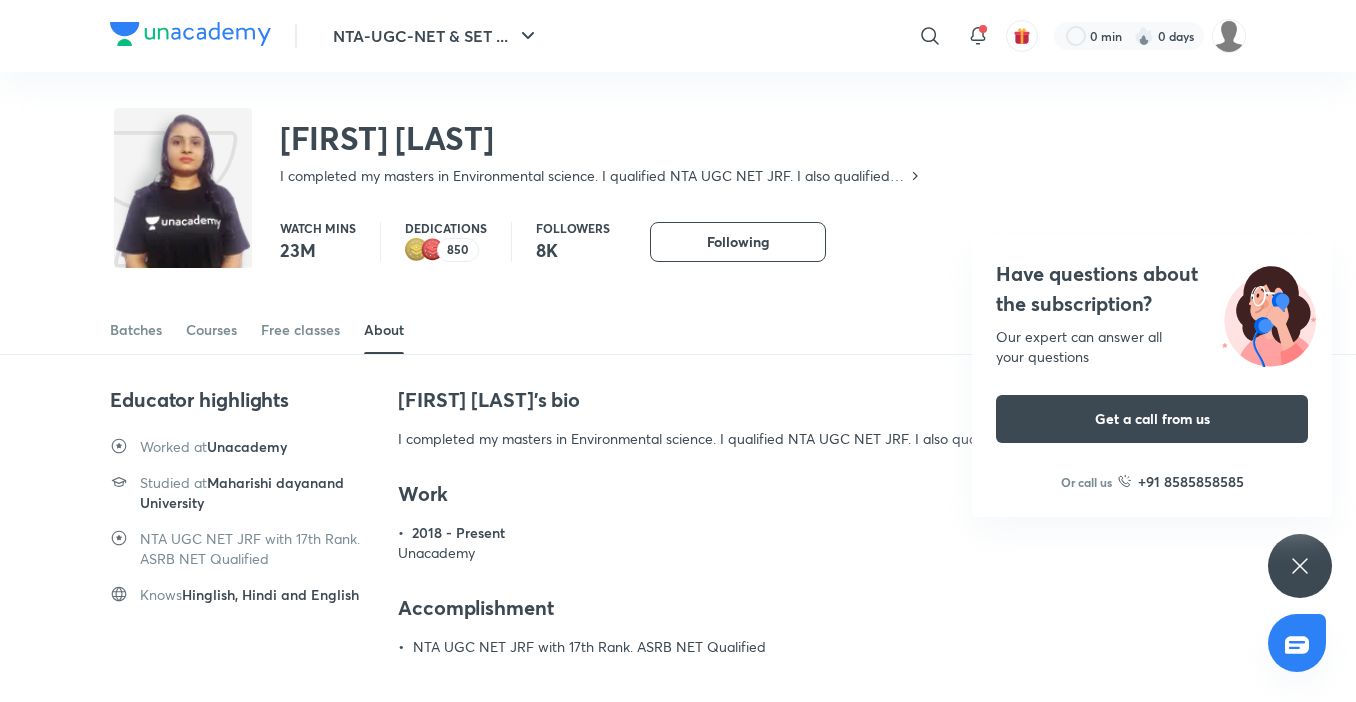 click 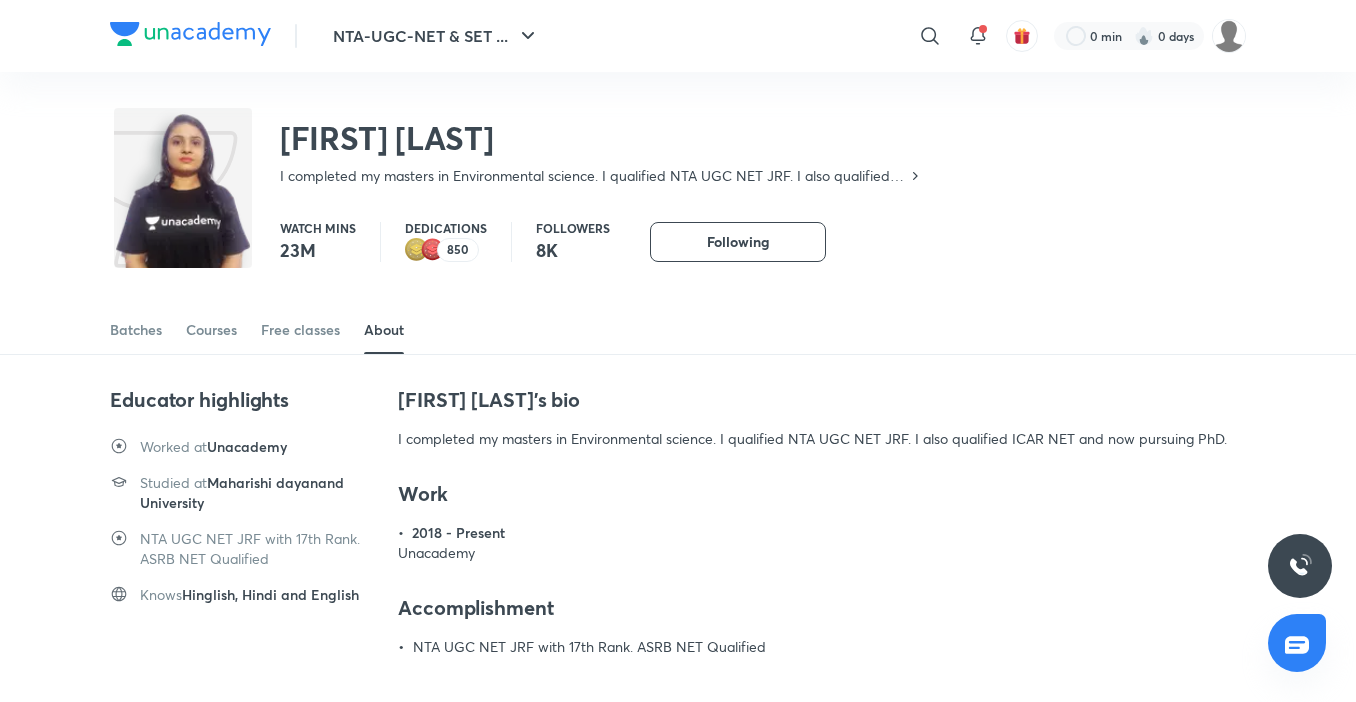 click on "Work" at bounding box center [812, 494] 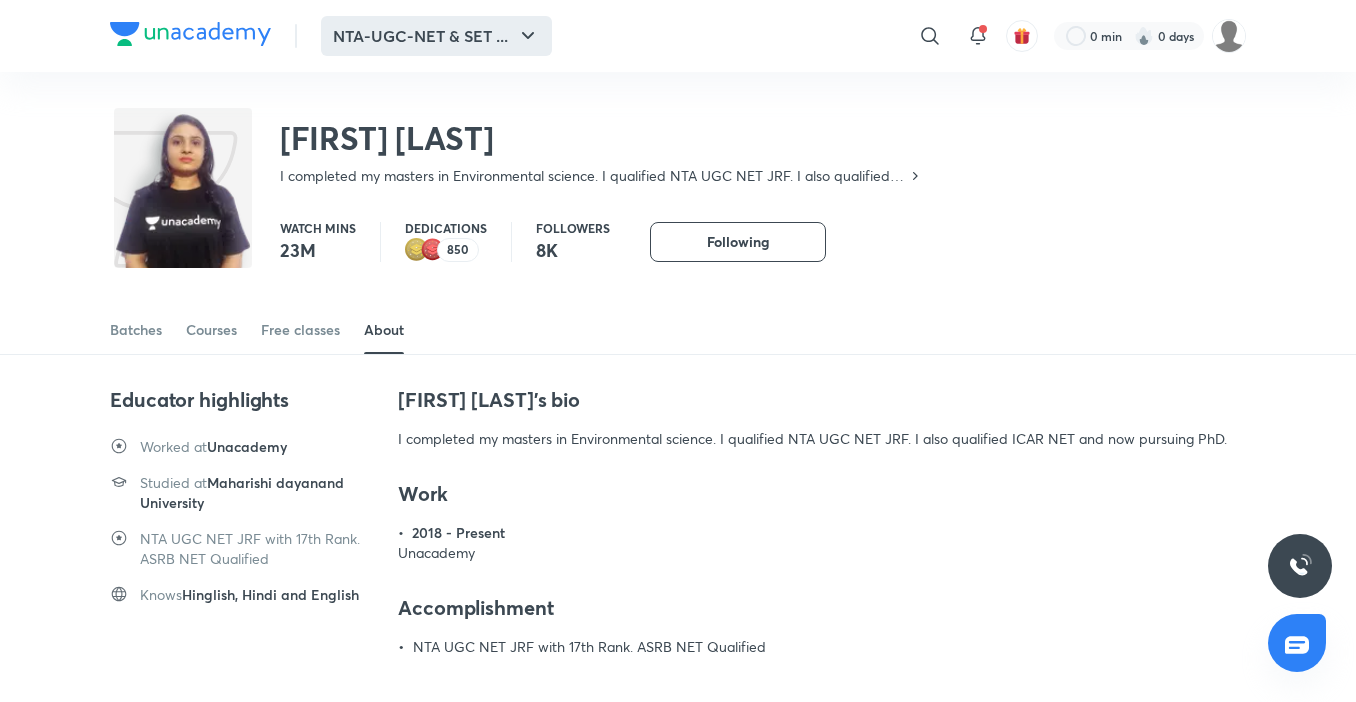 click on "NTA-UGC-NET & SET  ..." at bounding box center (436, 36) 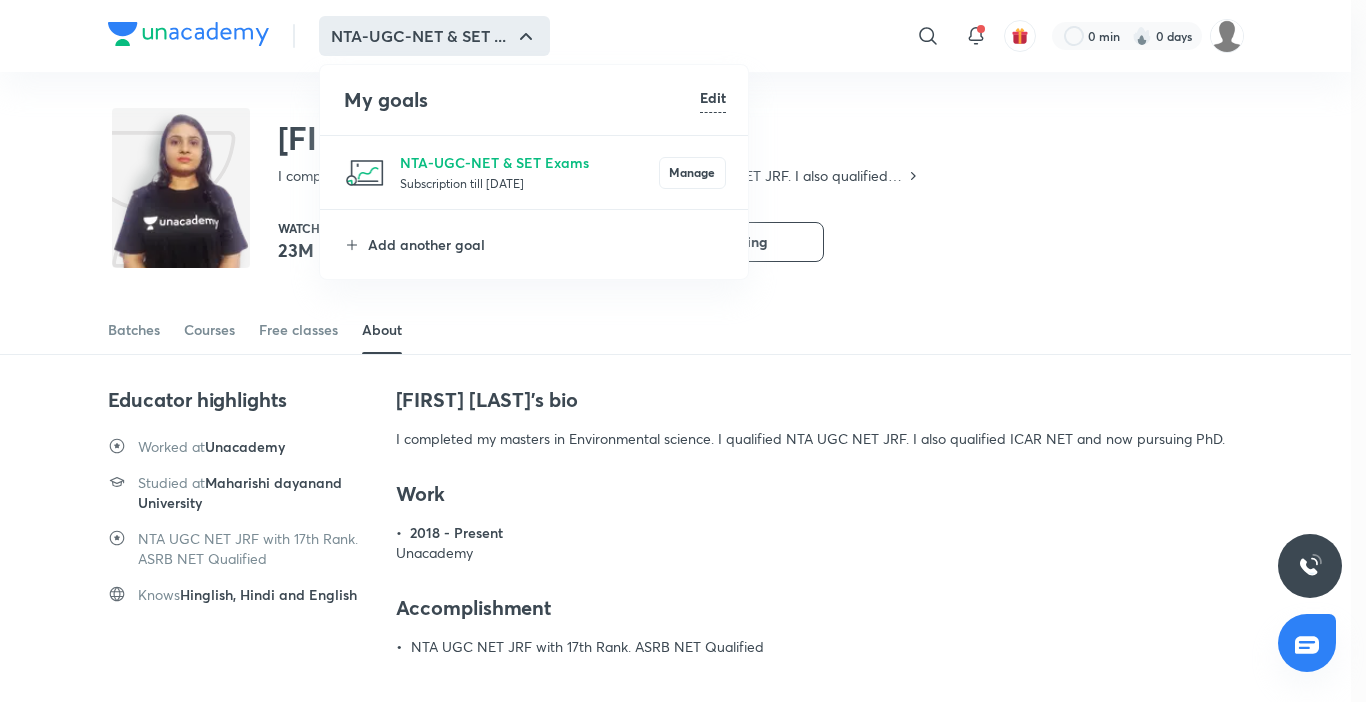 click at bounding box center [683, 351] 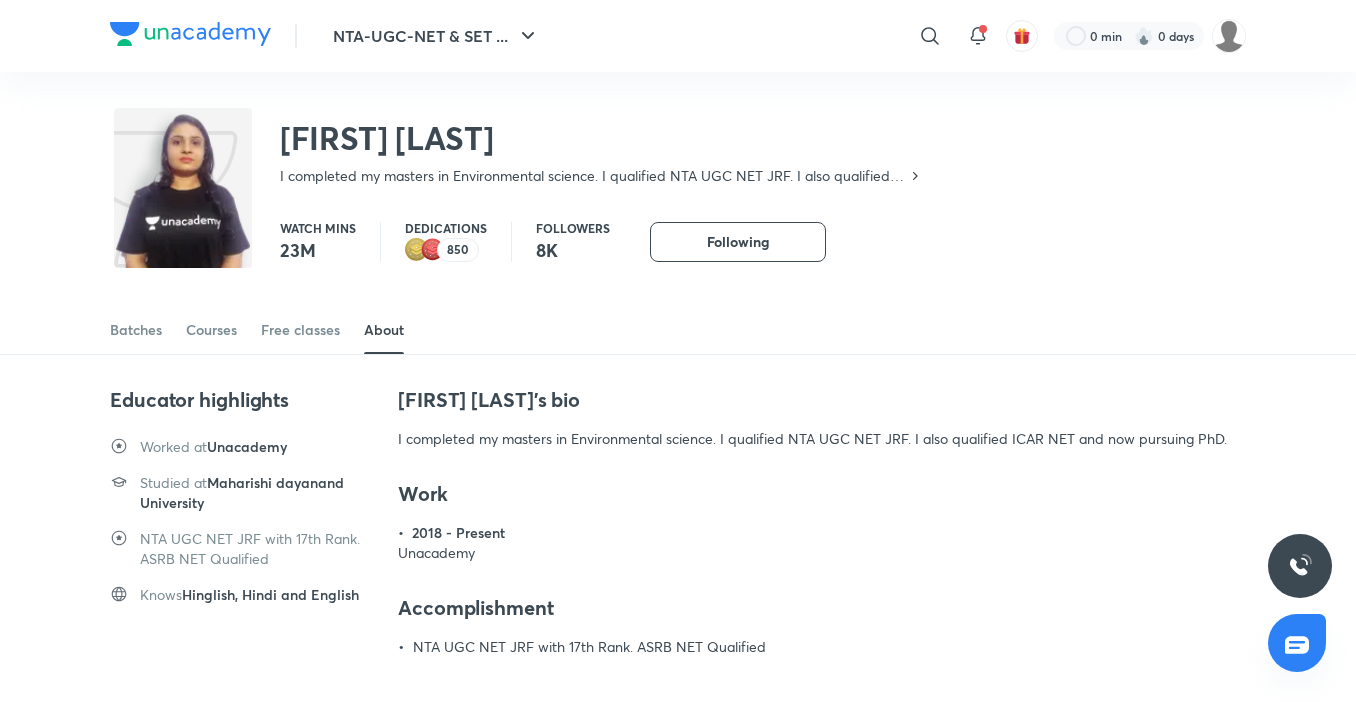 click on "Batches Courses Free classes About" at bounding box center [678, 308] 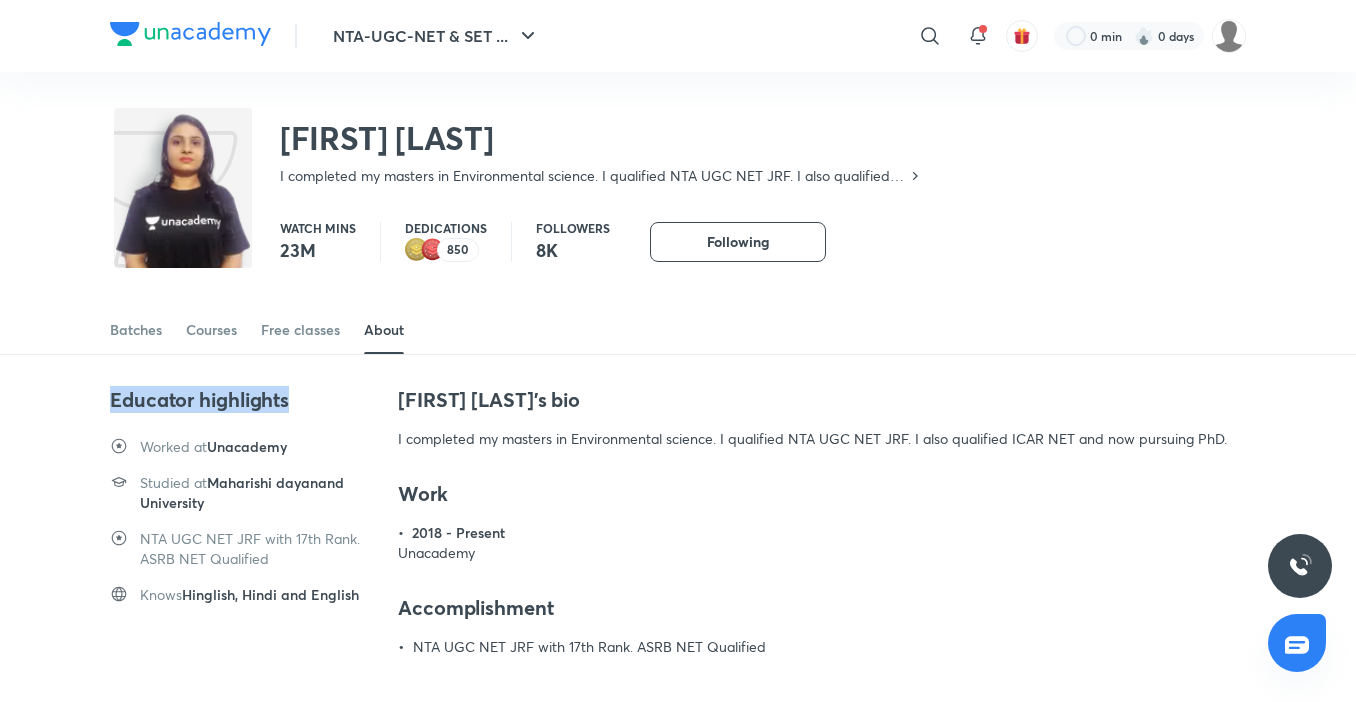 drag, startPoint x: 46, startPoint y: 415, endPoint x: 54, endPoint y: 428, distance: 15.264338 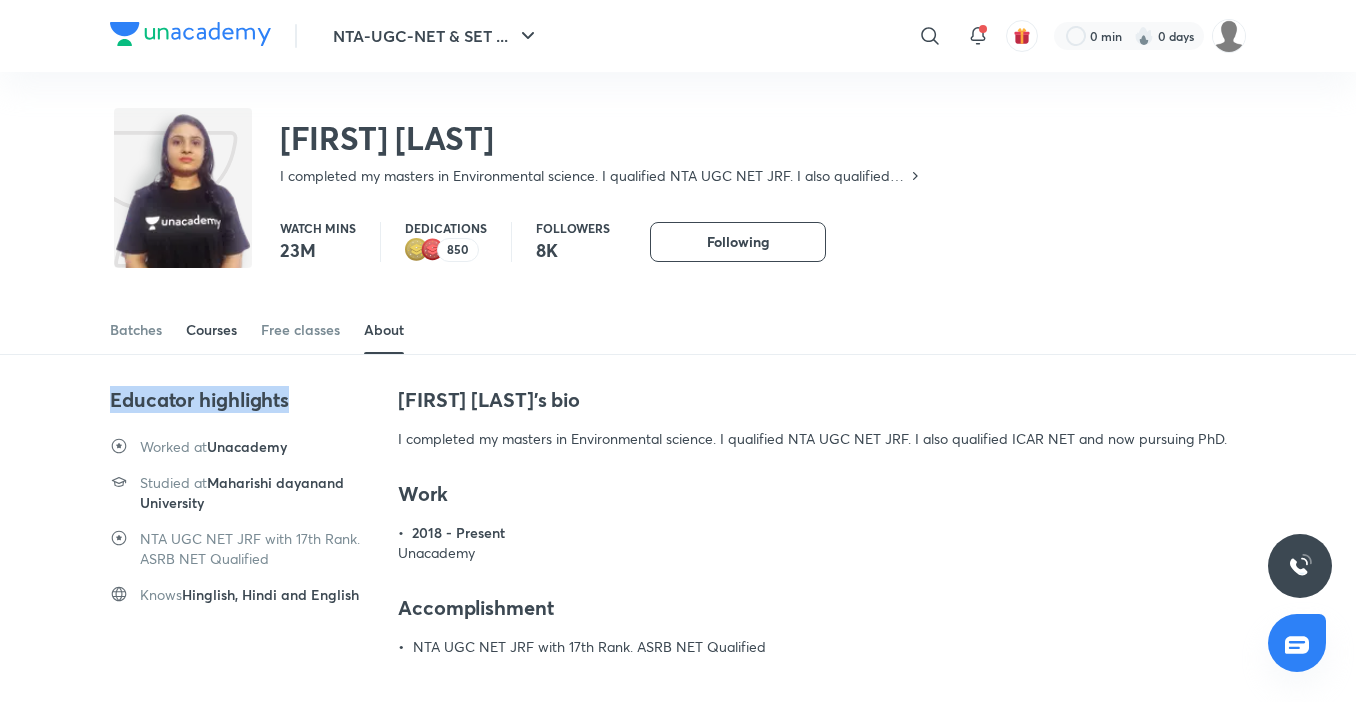 click on "Courses" at bounding box center (211, 330) 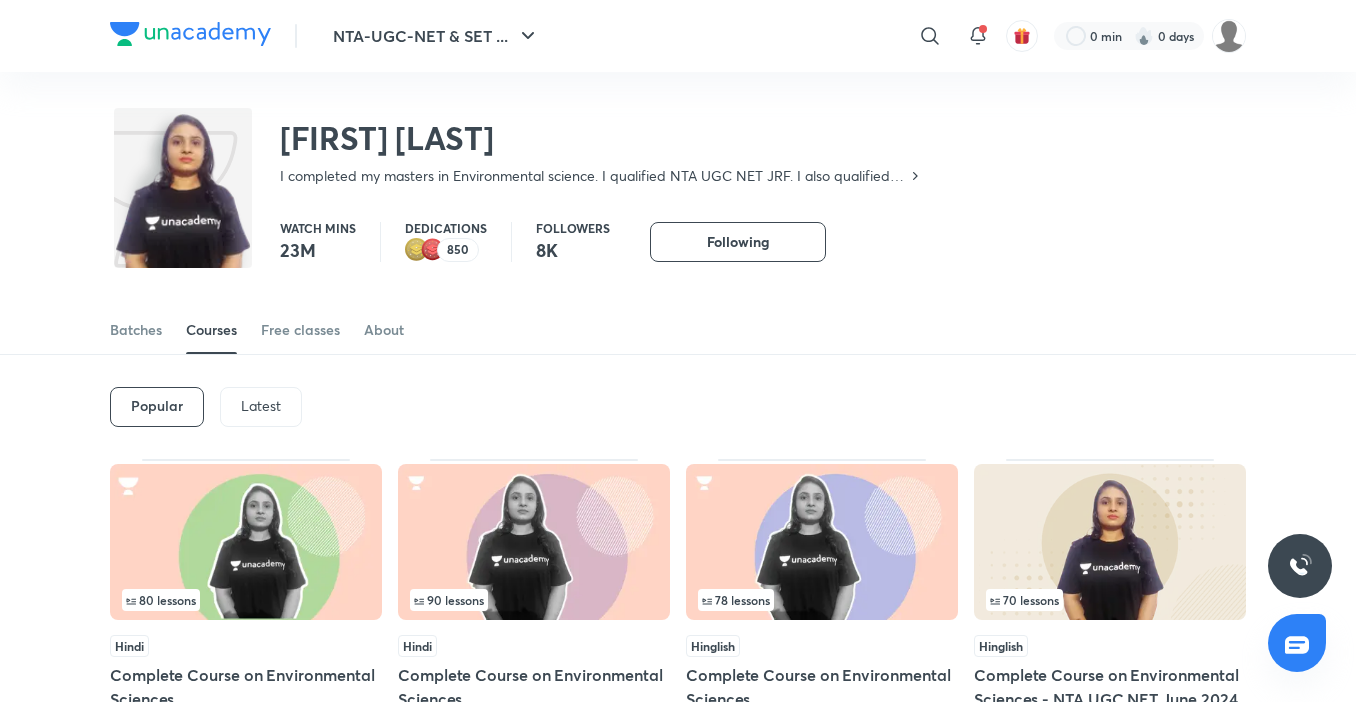 click on "Batches" at bounding box center [136, 330] 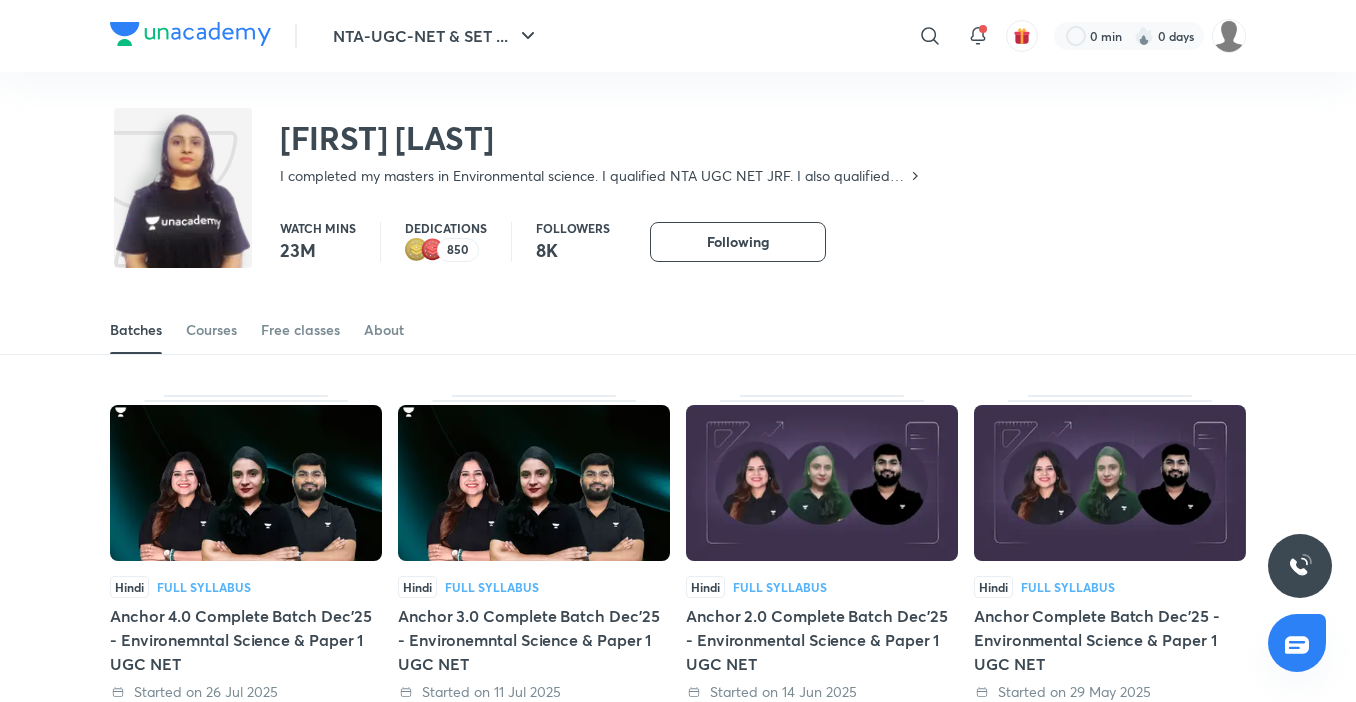 click on "Hindi Full Syllabus Anchor 4.0 Complete Batch [DATE] - Environemntal Science & Paper 1 UGC NET Started on [DATE] Morning & evening classes [FIRST] [LAST], [FIRST] [LAST] and [FIRST] [LAST] Hindi Full Syllabus Anchor 3.0 Complete Batch [DATE] - Environemntal Science & Paper 1 UGC NET Started on [DATE] Morning & afternoon classes [FIRST] [LAST], [FIRST] [LAST] and [FIRST] [LAST] Hindi Full Syllabus Anchor 2.0 Complete Batch [DATE] - Environmental Science & Paper 1 UGC NET Started on [DATE] Morning & evening classes [FIRST] [LAST], [FIRST] [LAST] and [FIRST] [LAST] Hindi Full Syllabus Anchor Complete Batch [DATE] - Environmental Science & Paper 1 UGC NET Started on [DATE] Full day classes [FIRST] [LAST], [FIRST] [LAST] and [FIRST] [LAST] Hindi Full Syllabus Rapid Revision on Paper 1 & Environmental Science - [DATE] Started on [DATE] Morning & afternoon classes [FIRST] [LAST], [FIRST] [LAST] and [FIRST] [LAST] Hindi Full Syllabus Started on [DATE] Morning & evening classes Hindi" at bounding box center (678, 1021) 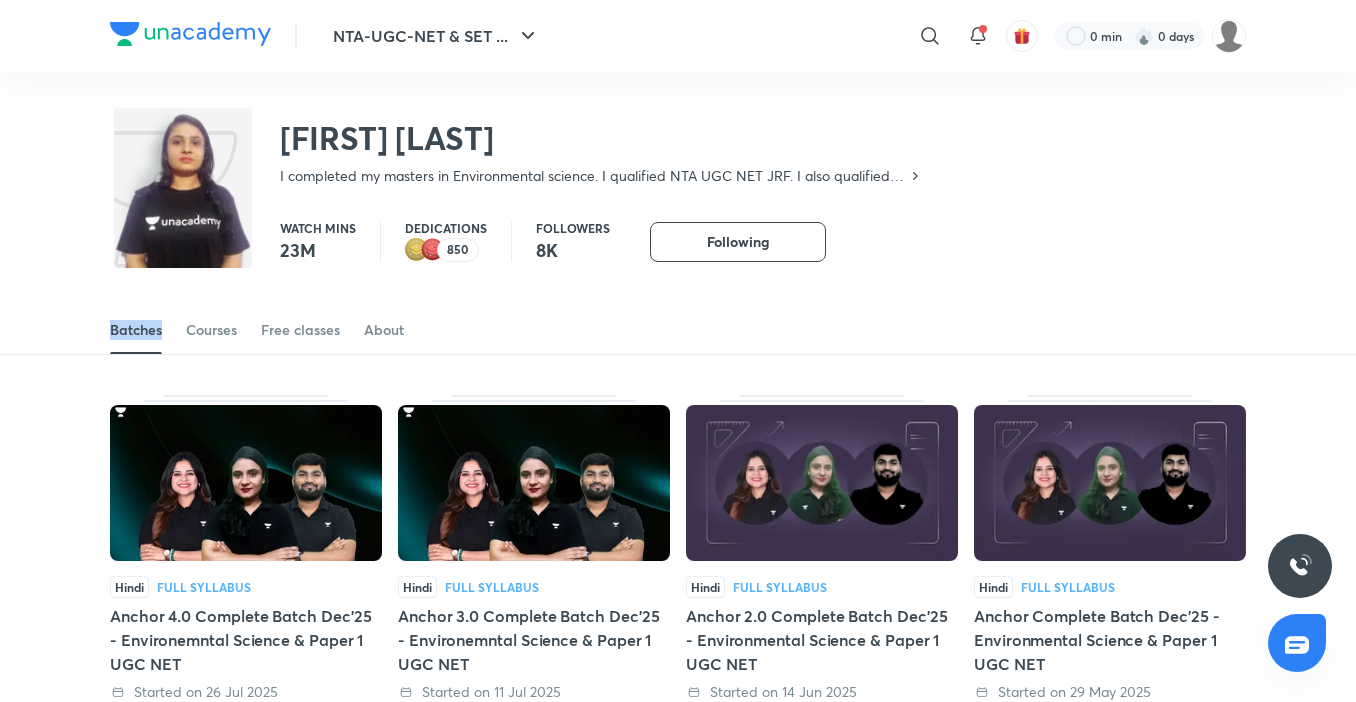 click on "Batches Courses Free classes About" at bounding box center [678, 308] 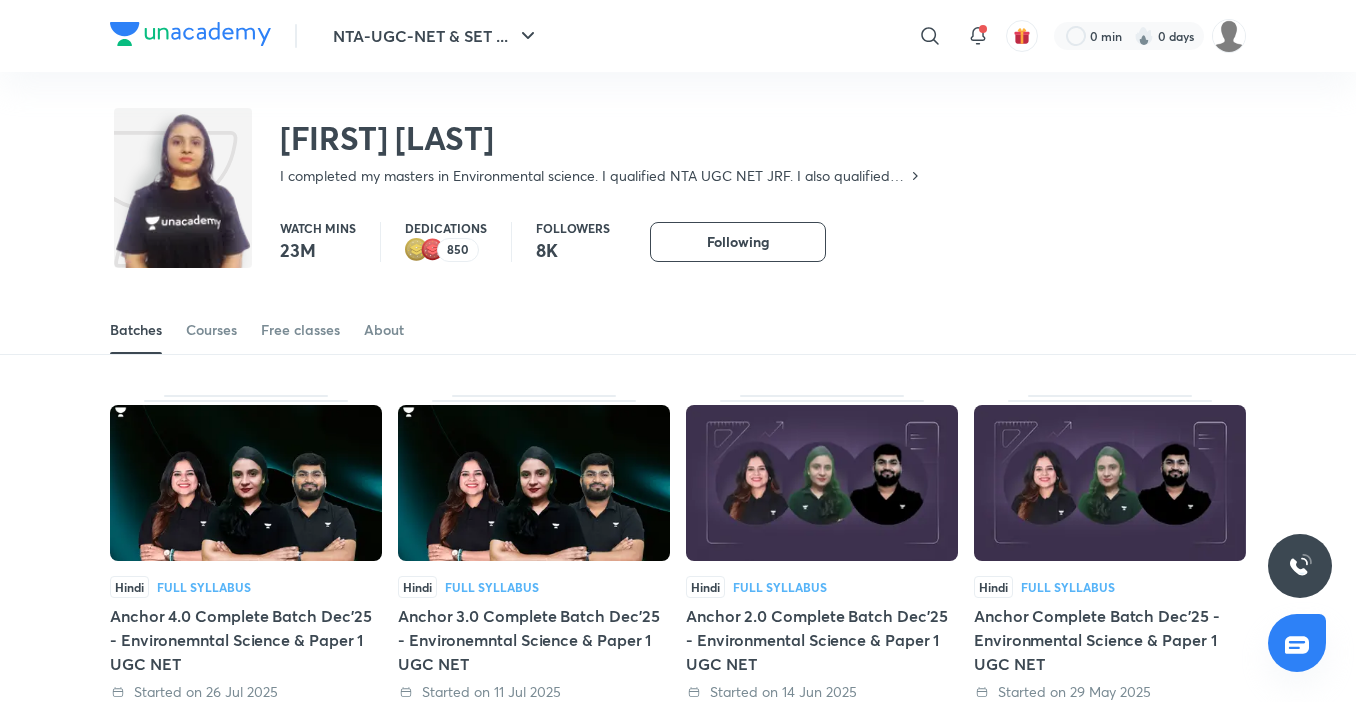 drag, startPoint x: 0, startPoint y: 224, endPoint x: 8, endPoint y: 214, distance: 12.806249 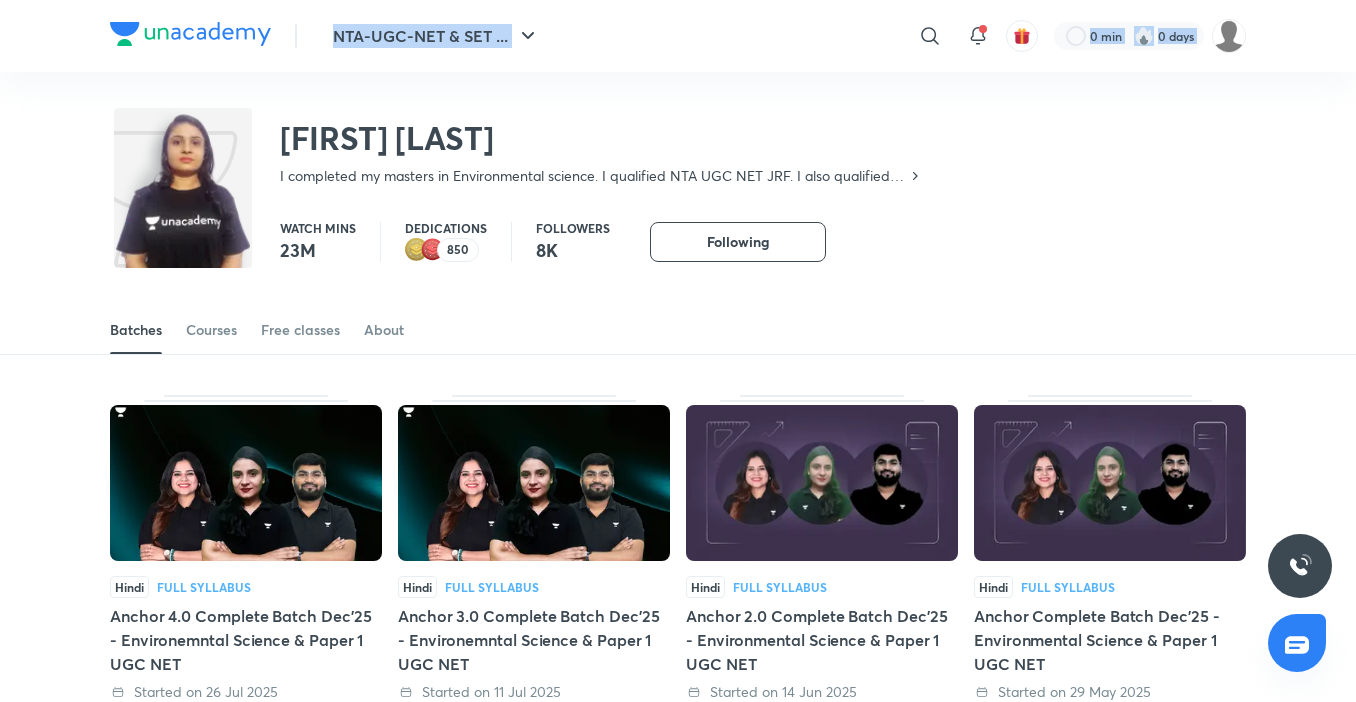 drag, startPoint x: 55, startPoint y: 69, endPoint x: 59, endPoint y: 59, distance: 10.770329 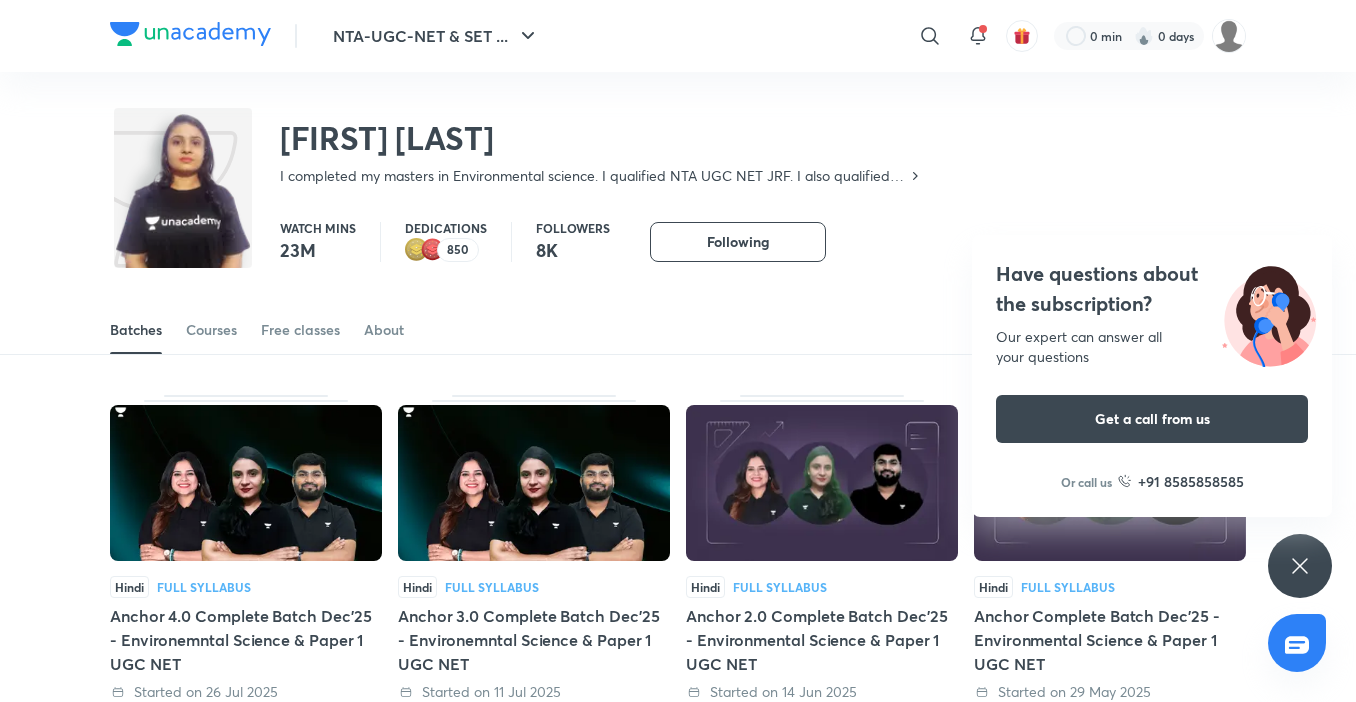 click on "NTA-UGC-NET & SET  ... ​ 0 min 0 days" at bounding box center (678, 36) 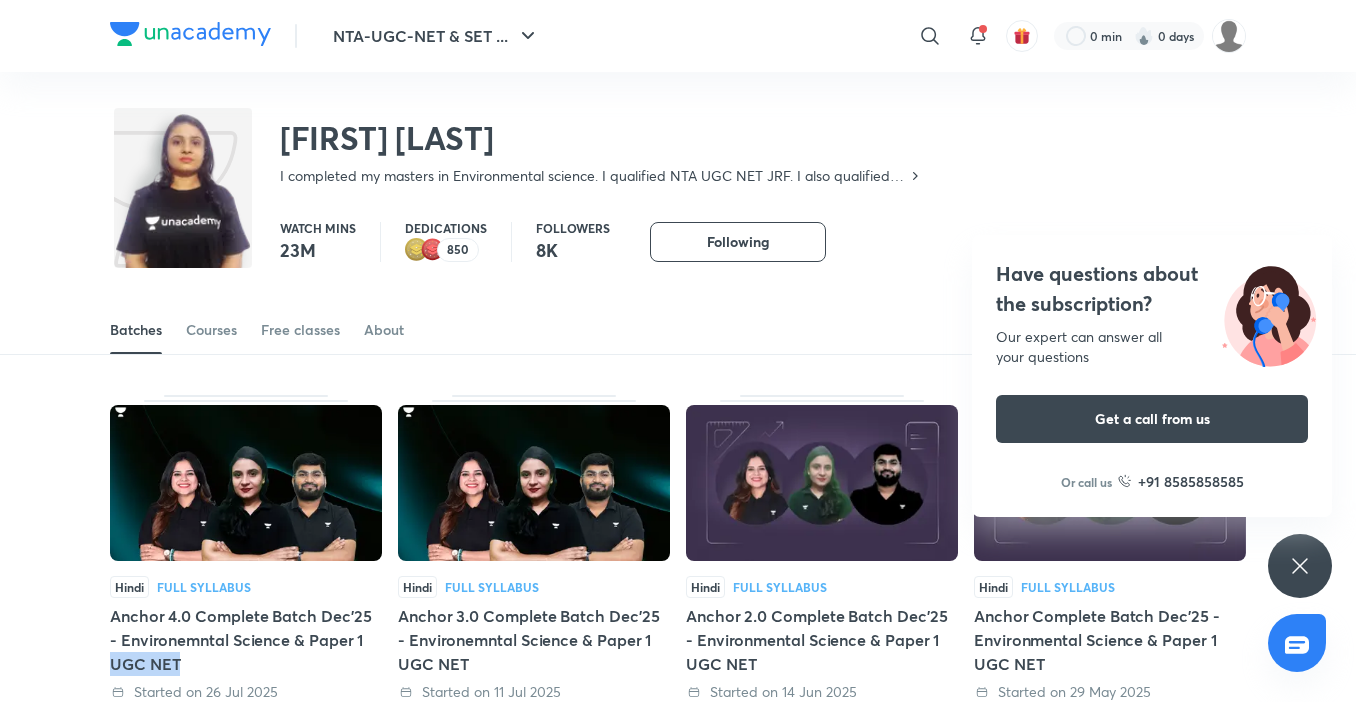 click on "Hindi Full Syllabus Anchor 4.0 Complete Batch [DATE] - Environemntal Science & Paper 1 UGC NET Started on [DATE] Morning & evening classes [FIRST] [LAST], [FIRST] [LAST] and [FIRST] [LAST] Hindi Full Syllabus Anchor 3.0 Complete Batch [DATE] - Environemntal Science & Paper 1 UGC NET Started on [DATE] Morning & afternoon classes [FIRST] [LAST], [FIRST] [LAST] and [FIRST] [LAST] Hindi Full Syllabus Anchor 2.0 Complete Batch [DATE] - Environmental Science & Paper 1 UGC NET Started on [DATE] Morning & evening classes [FIRST] [LAST], [FIRST] [LAST] and [FIRST] [LAST] Hindi Full Syllabus Anchor Complete Batch [DATE] - Environmental Science & Paper 1 UGC NET Started on [DATE] Full day classes [FIRST] [LAST], [FIRST] [LAST] and [FIRST] [LAST] Hindi Full Syllabus Rapid Revision on Paper 1 & Environmental Science - [DATE] Started on [DATE] Morning & afternoon classes [FIRST] [LAST], [FIRST] [LAST] and [FIRST] [LAST] Hindi Full Syllabus Started on [DATE] Morning & evening classes Hindi" at bounding box center (678, 1021) 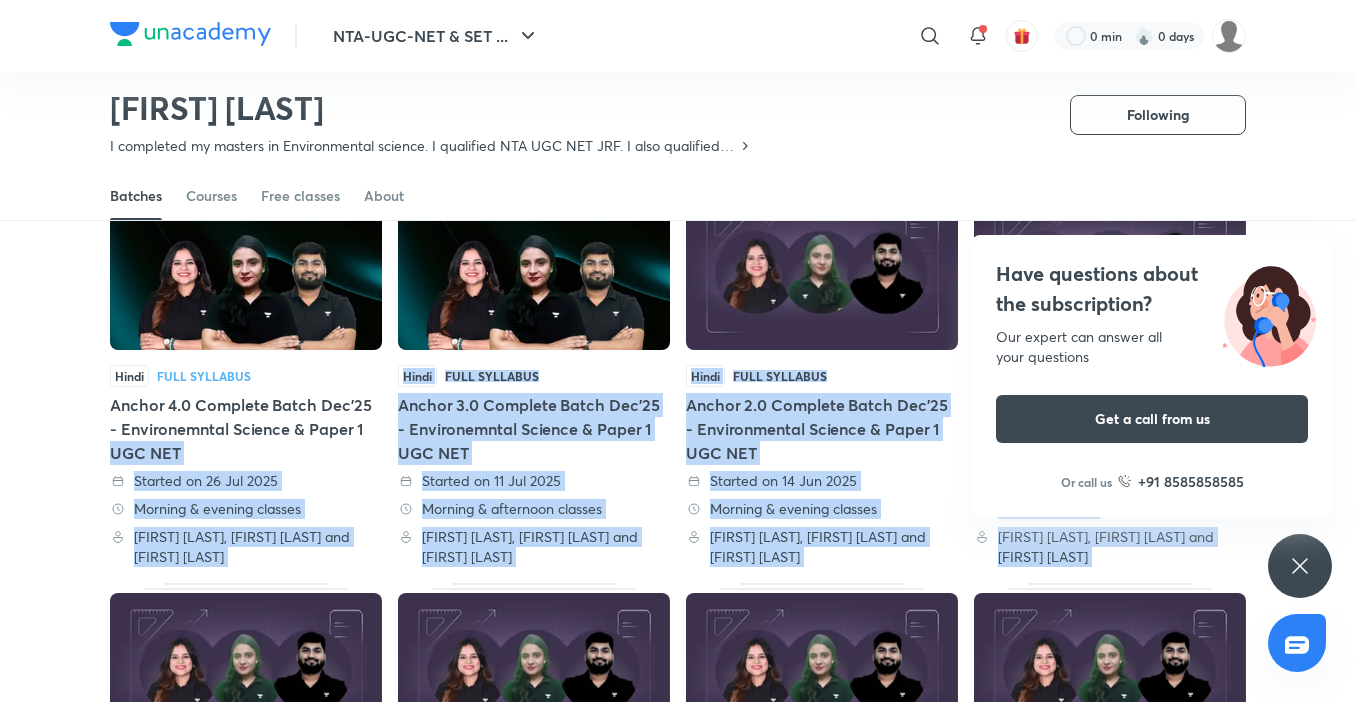 click on "Hindi Full Syllabus Anchor 4.0 Complete Batch [DATE] - Environemntal Science & Paper 1 UGC NET Started on [DATE] Morning & evening classes [FIRST] [LAST], [FIRST] [LAST] and [FIRST] [LAST] Hindi Full Syllabus Anchor 3.0 Complete Batch [DATE] - Environemntal Science & Paper 1 UGC NET Started on [DATE] Morning & afternoon classes [FIRST] [LAST], [FIRST] [LAST] and [FIRST] [LAST] Hindi Full Syllabus Anchor 2.0 Complete Batch [DATE] - Environmental Science & Paper 1 UGC NET Started on [DATE] Morning & evening classes [FIRST] [LAST], [FIRST] [LAST] and [FIRST] [LAST] Hindi Full Syllabus Anchor Complete Batch [DATE] - Environmental Science & Paper 1 UGC NET Started on [DATE] Full day classes [FIRST] [LAST], [FIRST] [LAST] and [FIRST] [LAST] Hindi Full Syllabus Rapid Revision on Paper 1 & Environmental Science - [DATE] Started on [DATE] Morning & afternoon classes [FIRST] [LAST], [FIRST] [LAST] and [FIRST] [LAST] Hindi Full Syllabus Started on [DATE] Morning & evening classes Hindi" at bounding box center [678, 810] 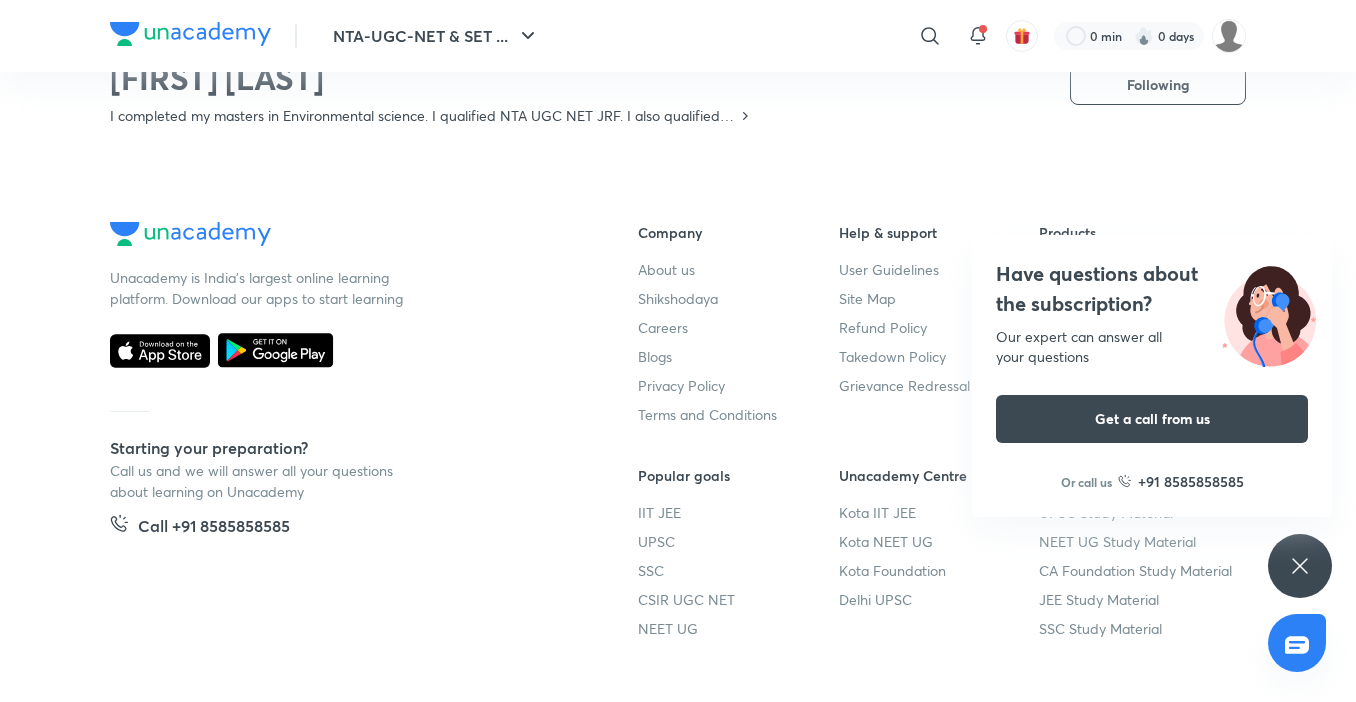 scroll, scrollTop: 1591, scrollLeft: 0, axis: vertical 